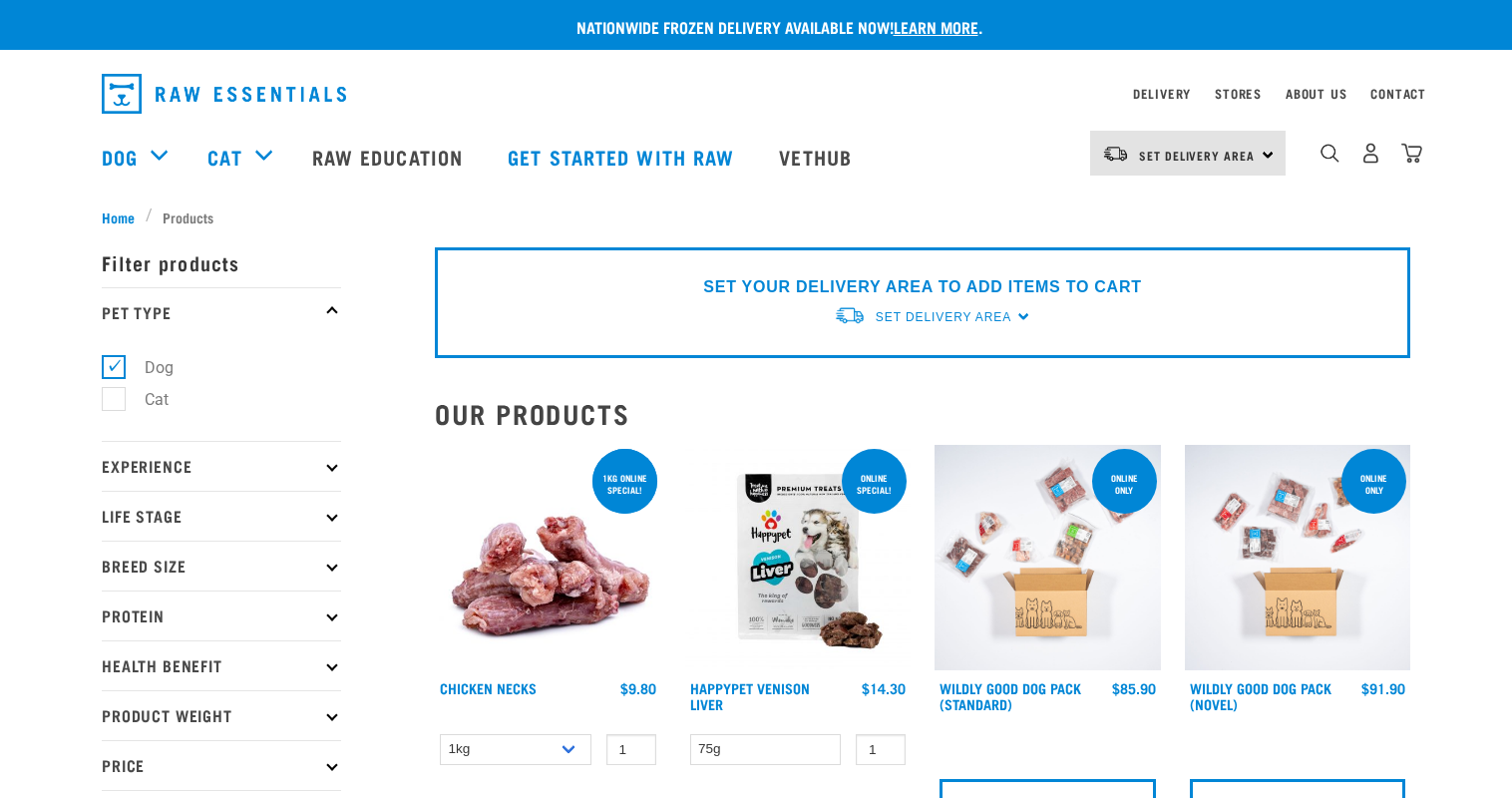scroll, scrollTop: 0, scrollLeft: 0, axis: both 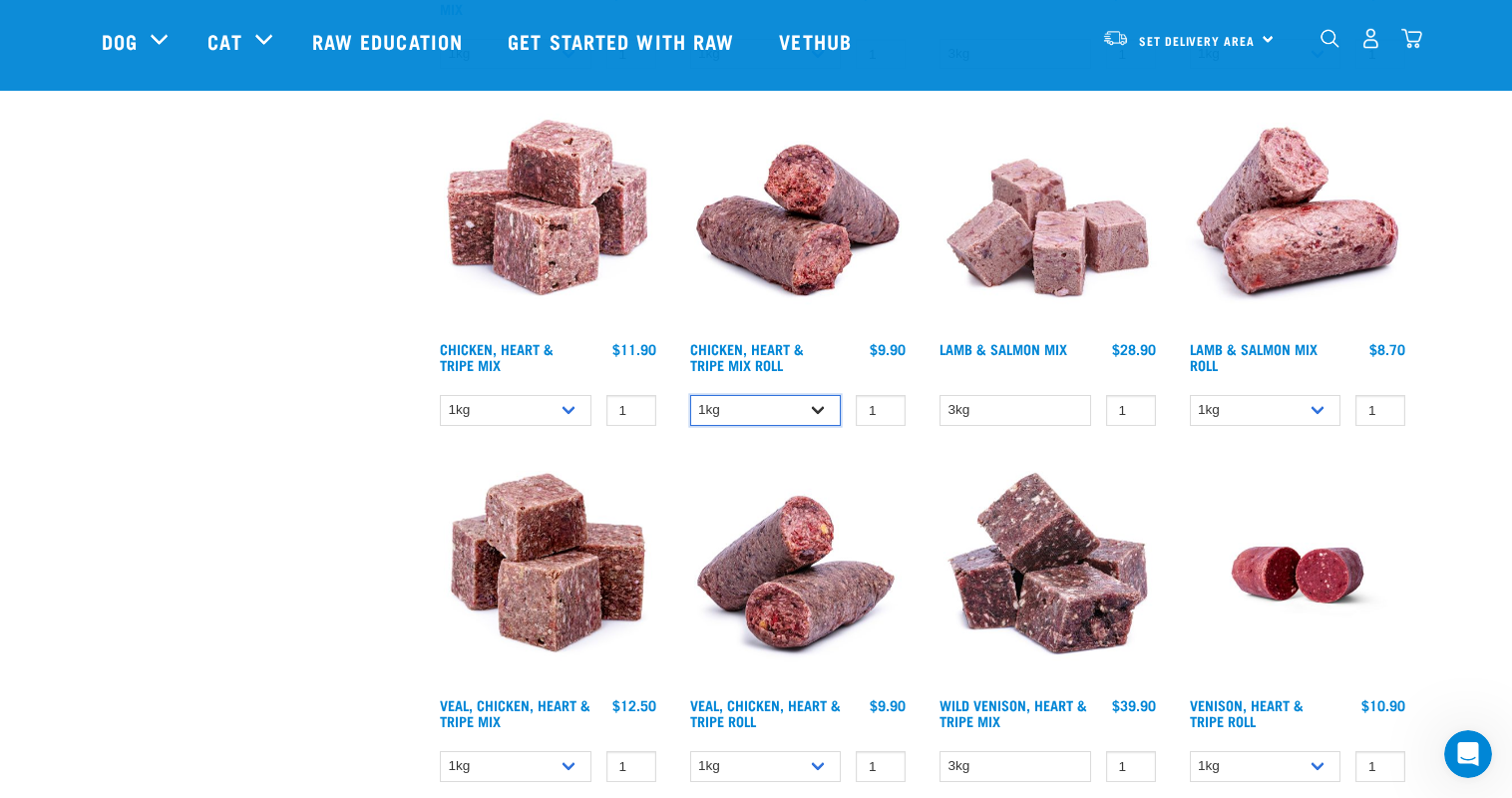 select on "912" 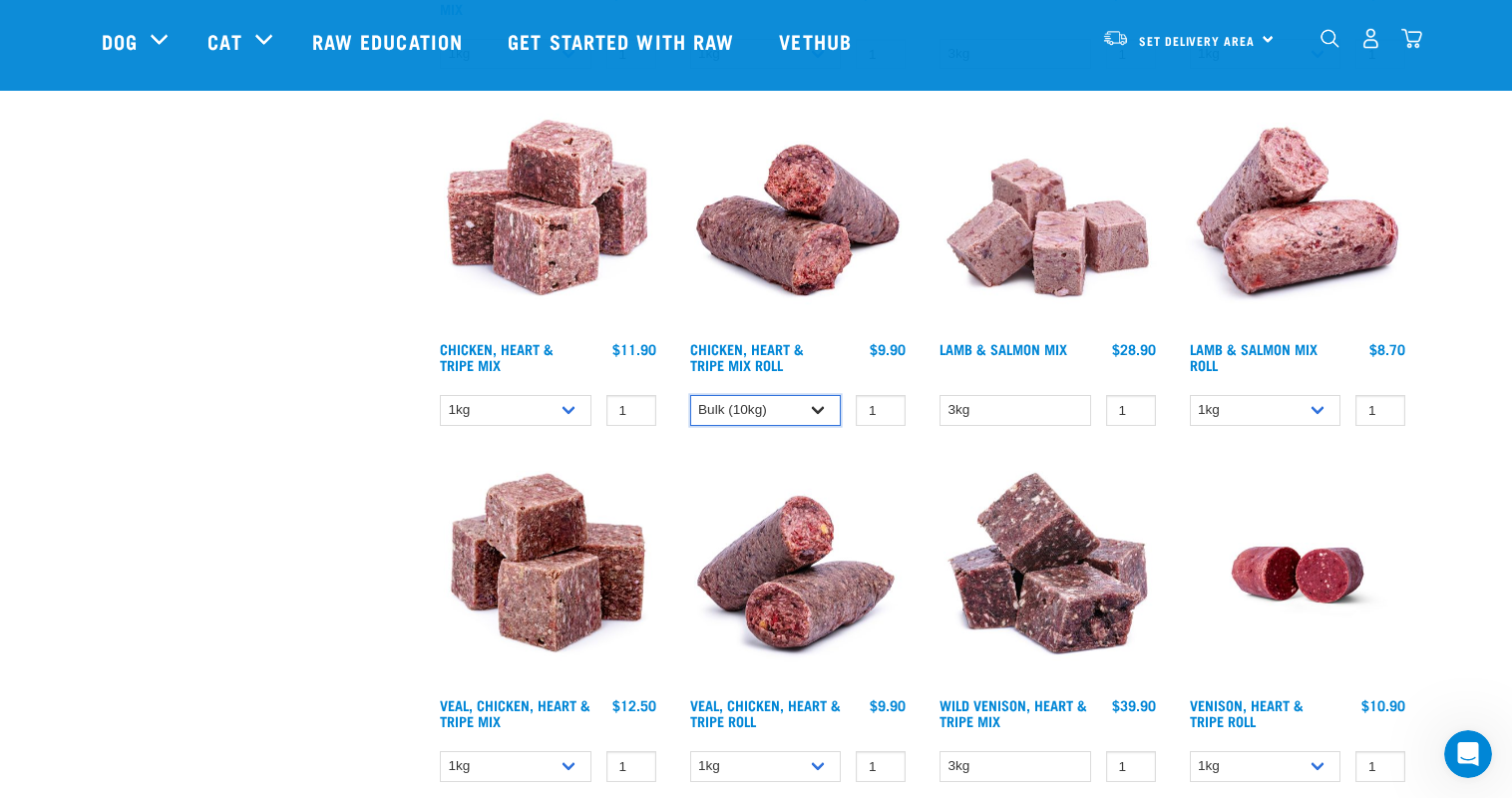 click on "1kg
Bulk (10kg)" at bounding box center [766, 410] 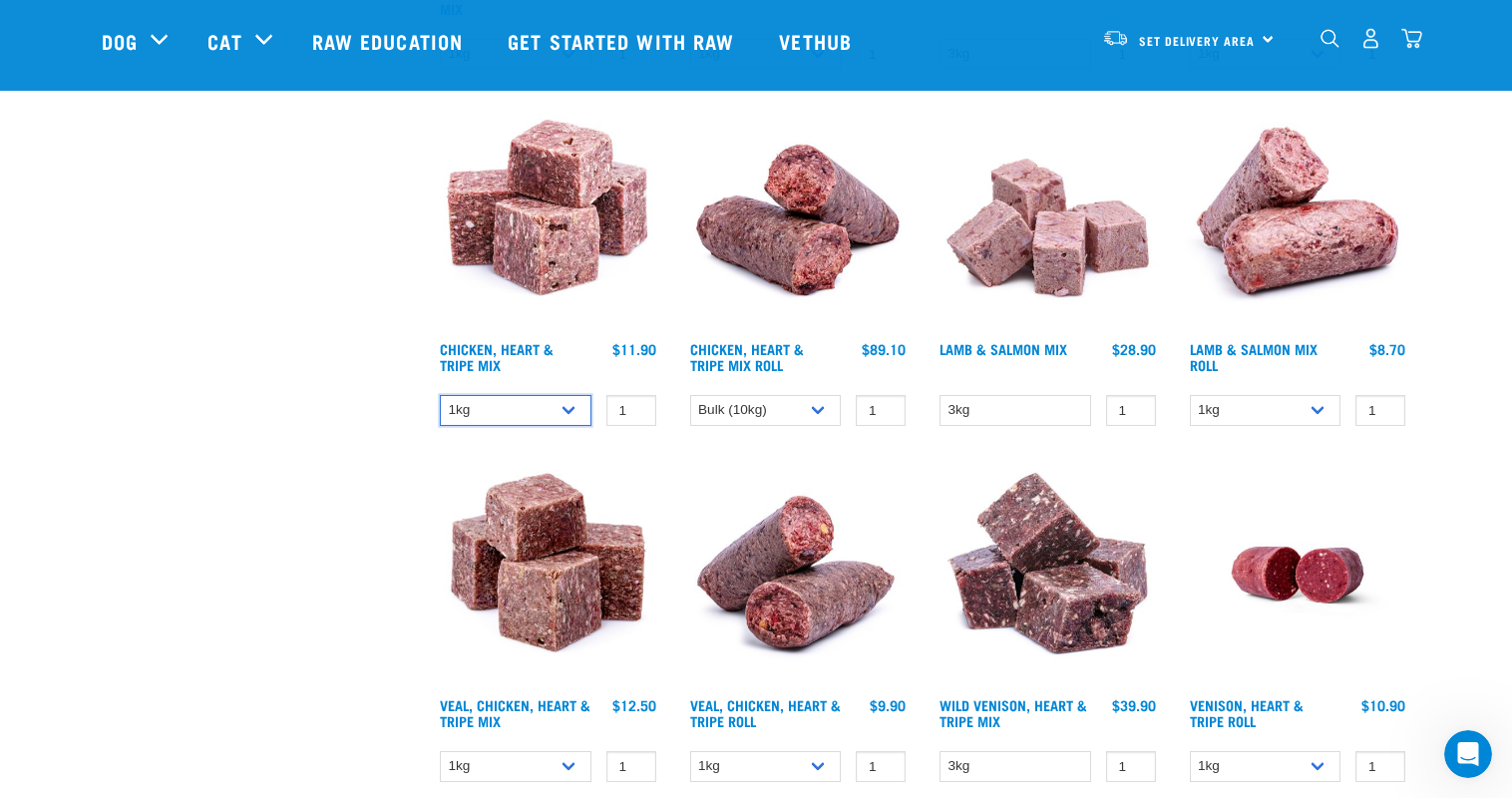 drag, startPoint x: 527, startPoint y: 411, endPoint x: 235, endPoint y: 336, distance: 301.47803 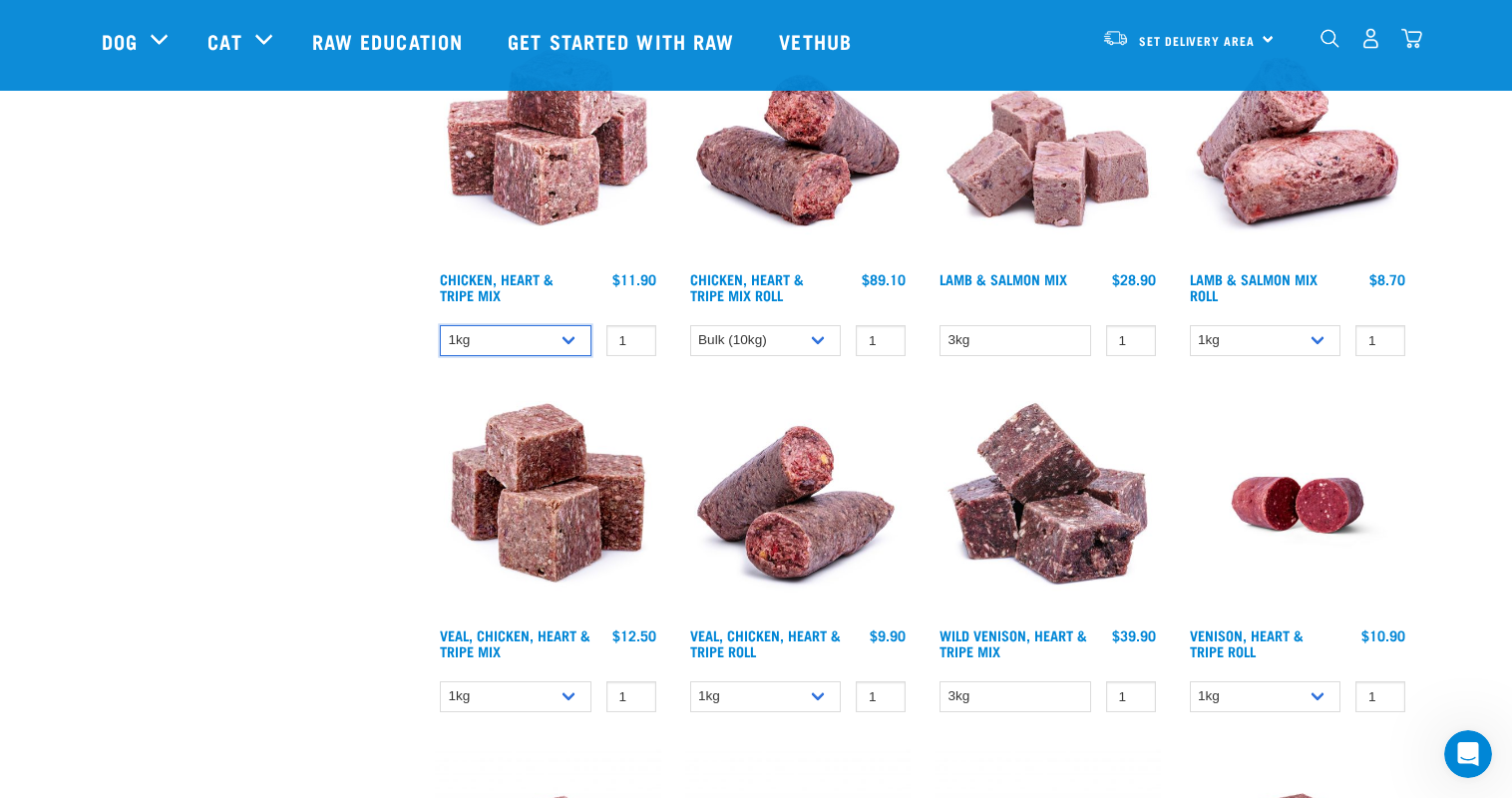 scroll, scrollTop: 2202, scrollLeft: 0, axis: vertical 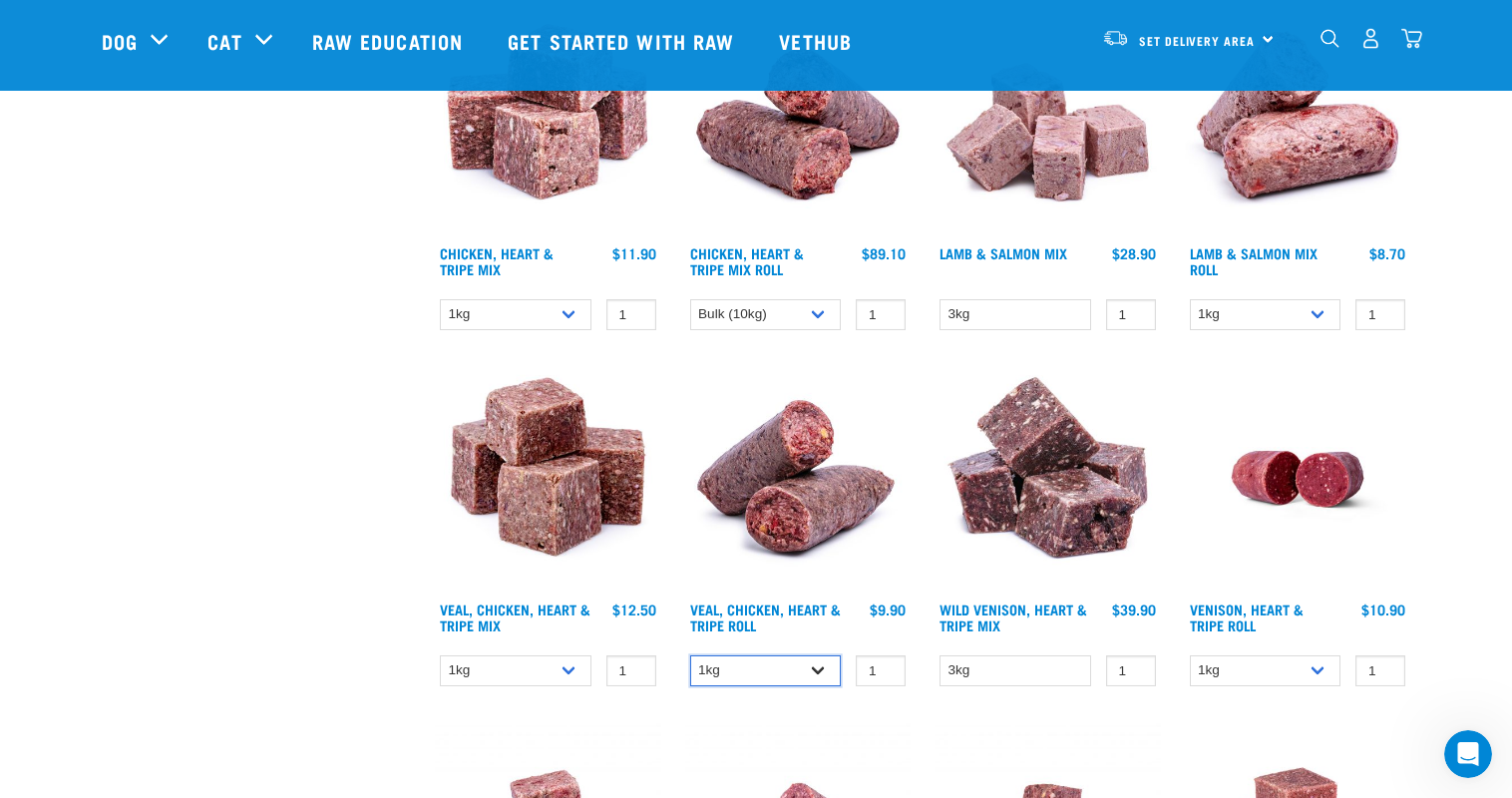 select on "176976" 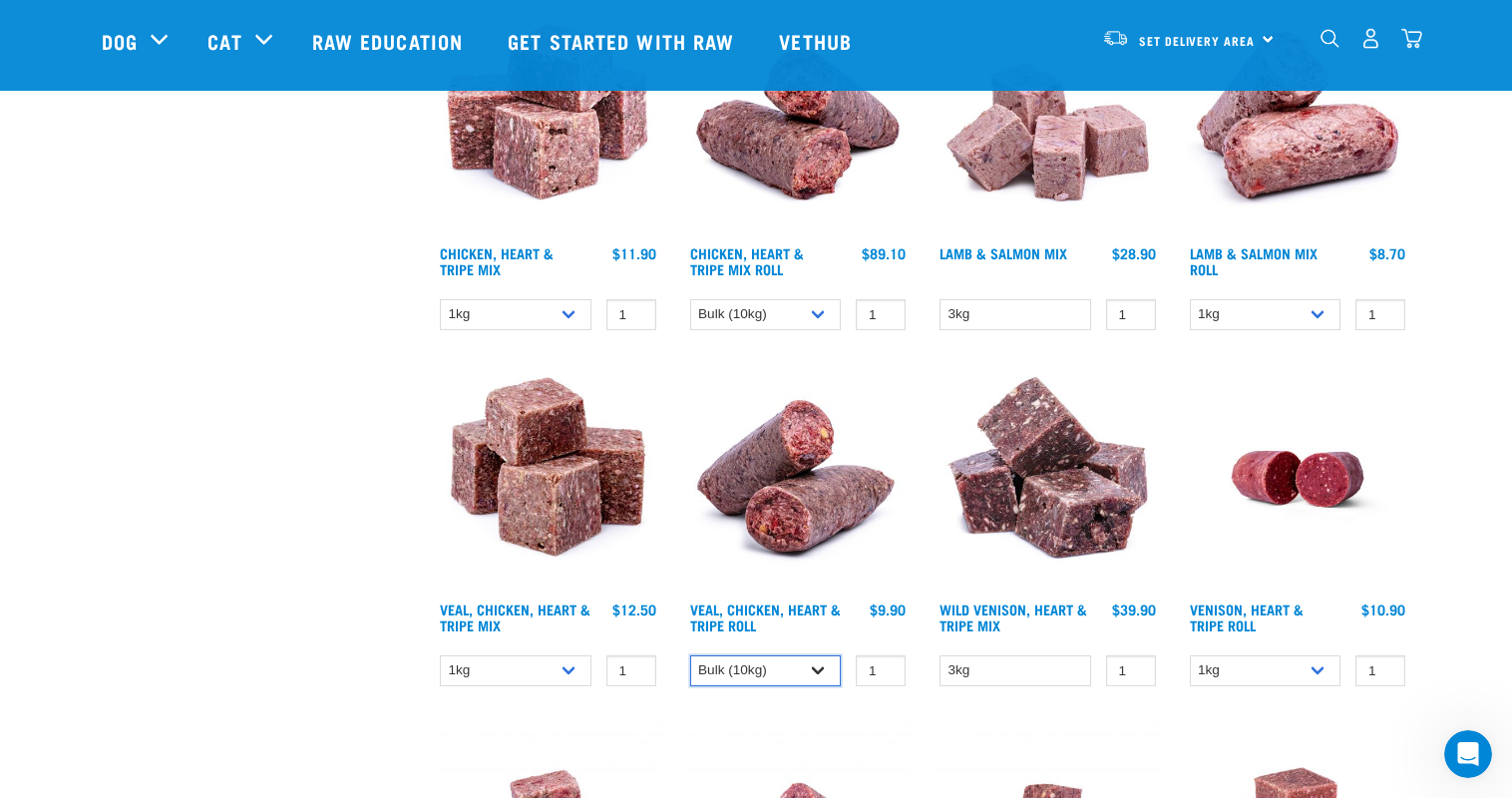 click on "1kg
Bulk (10kg)" at bounding box center [766, 670] 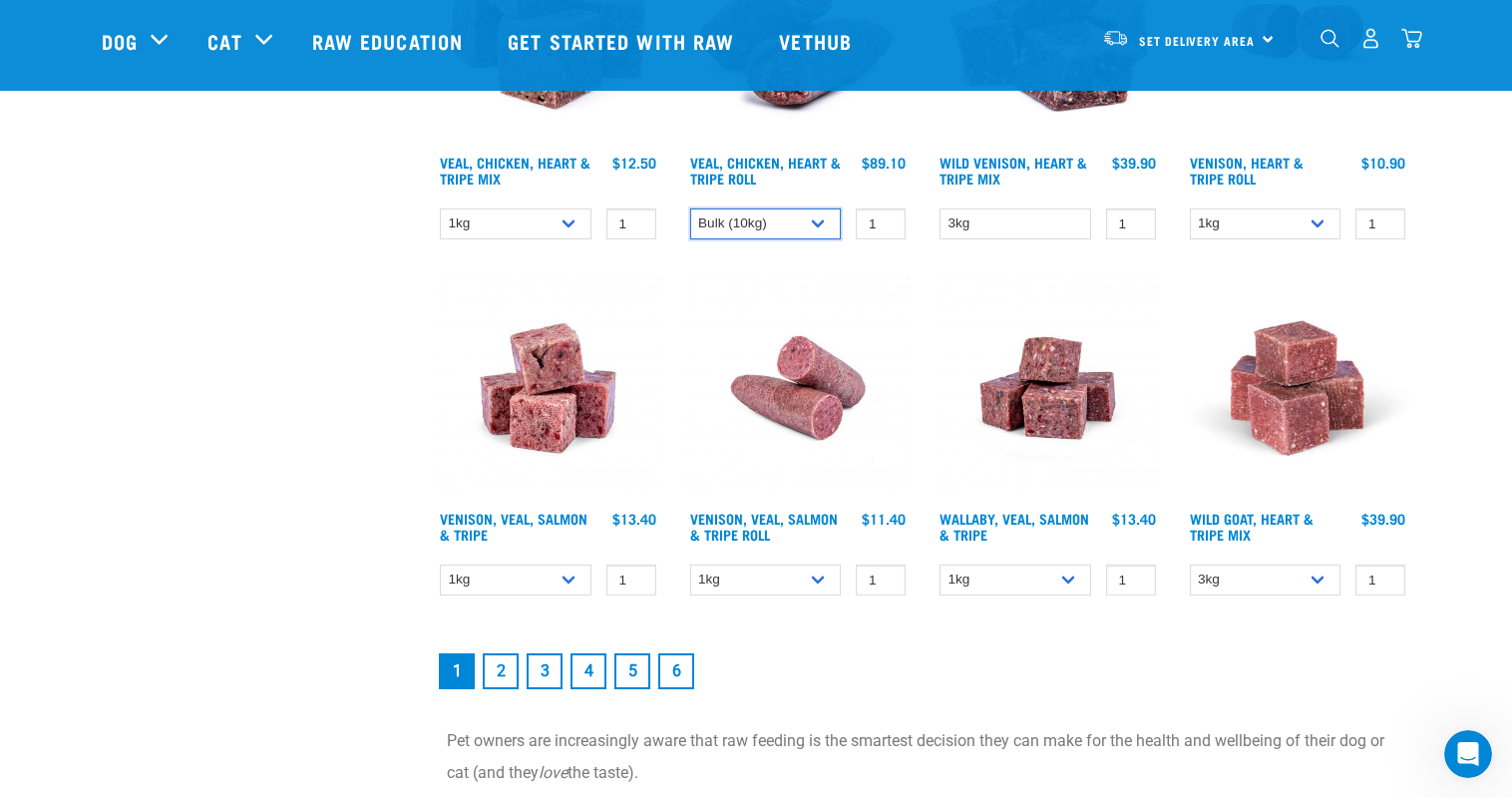 scroll, scrollTop: 2681, scrollLeft: 0, axis: vertical 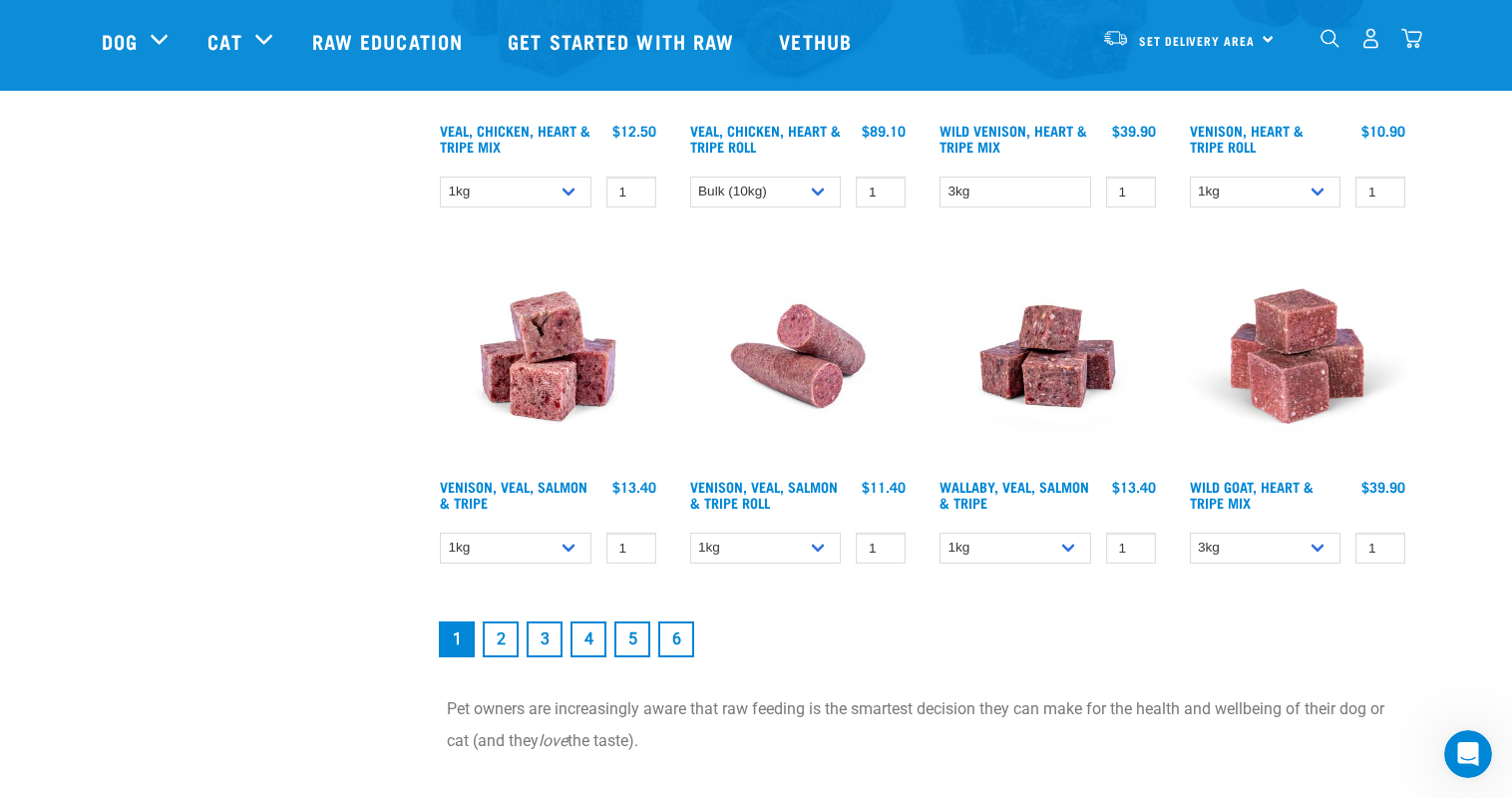 click on "2" at bounding box center [501, 639] 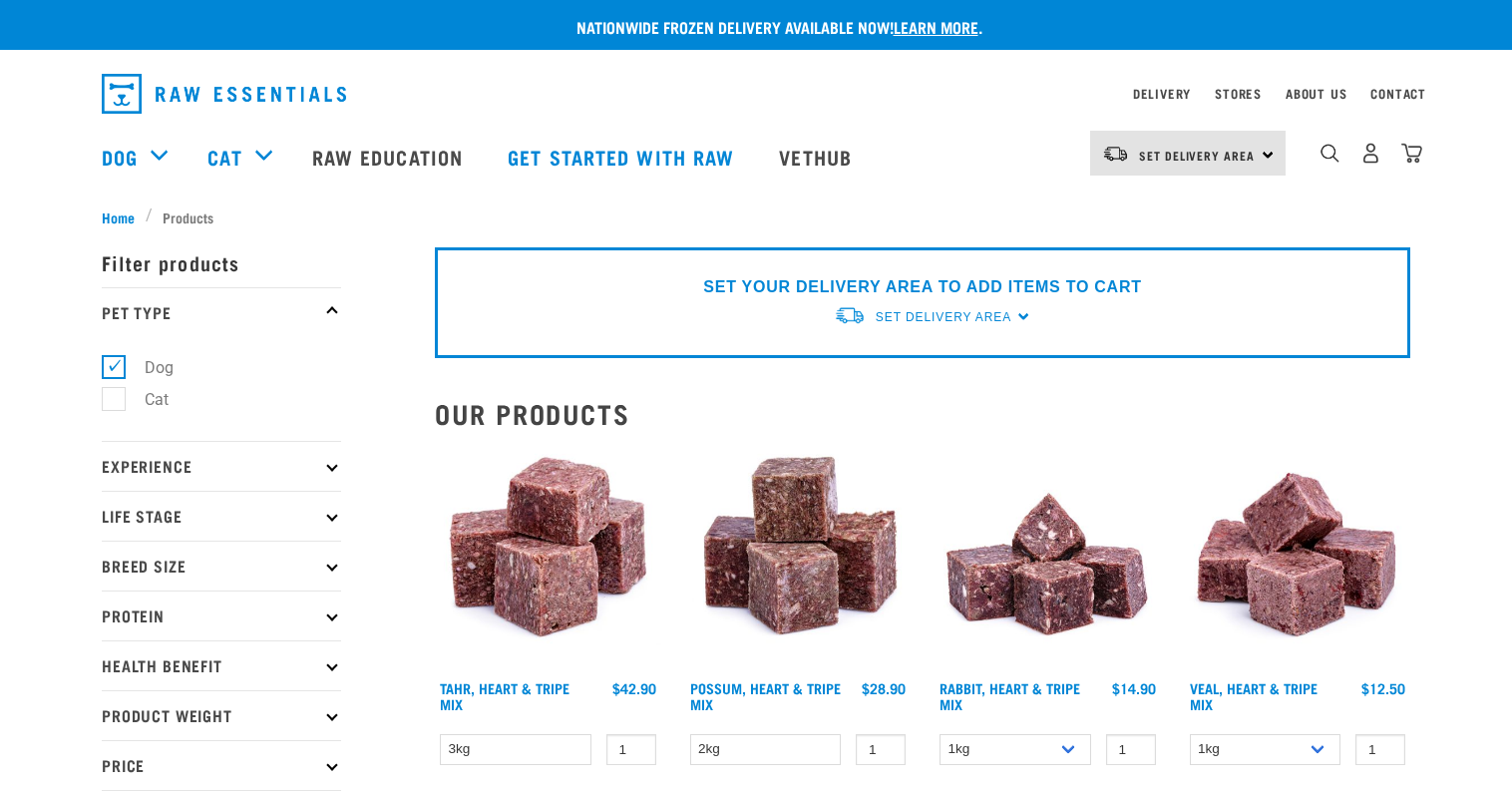scroll, scrollTop: 0, scrollLeft: 0, axis: both 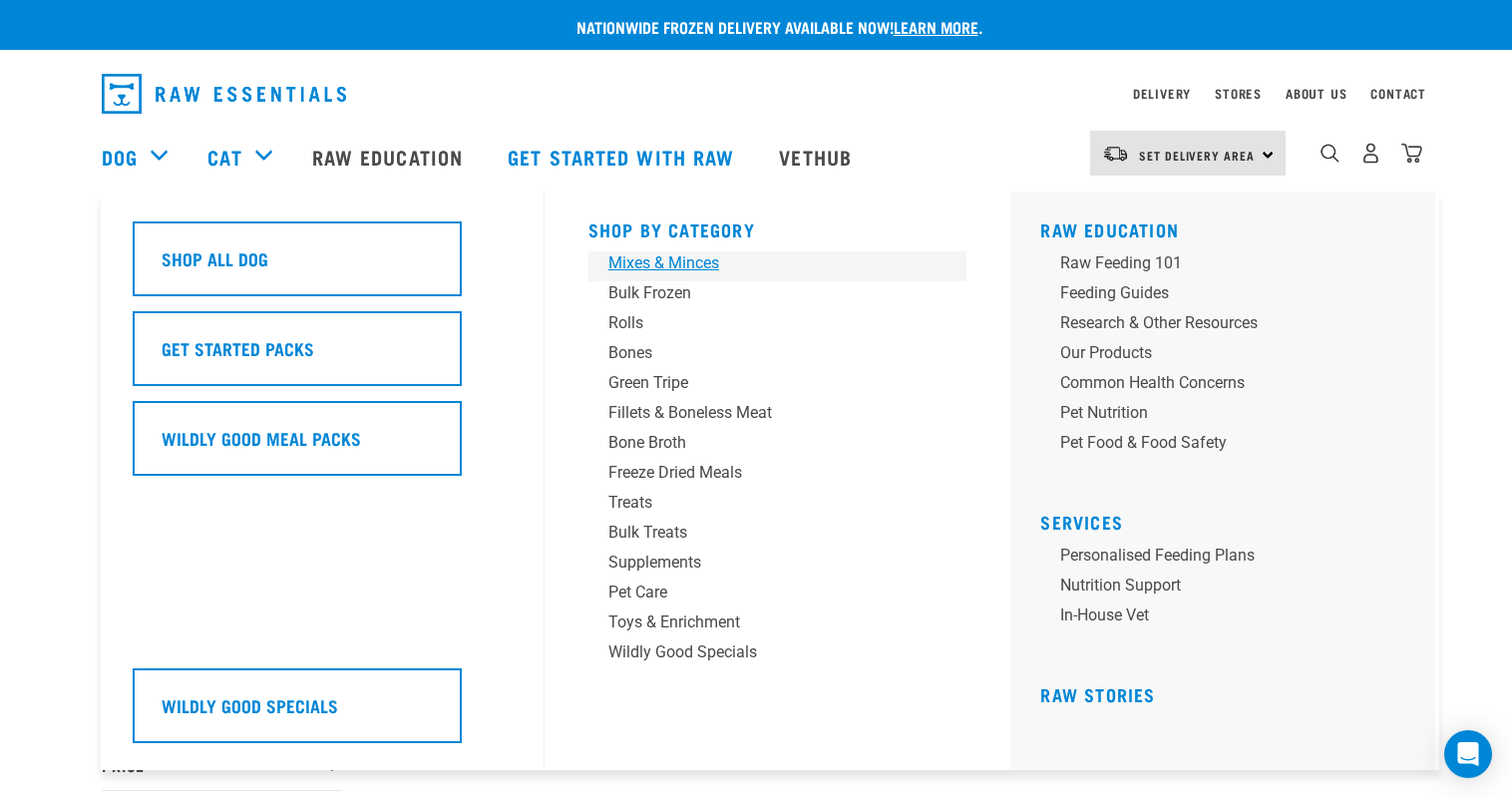 click on "Mixes & Minces" at bounding box center (764, 263) 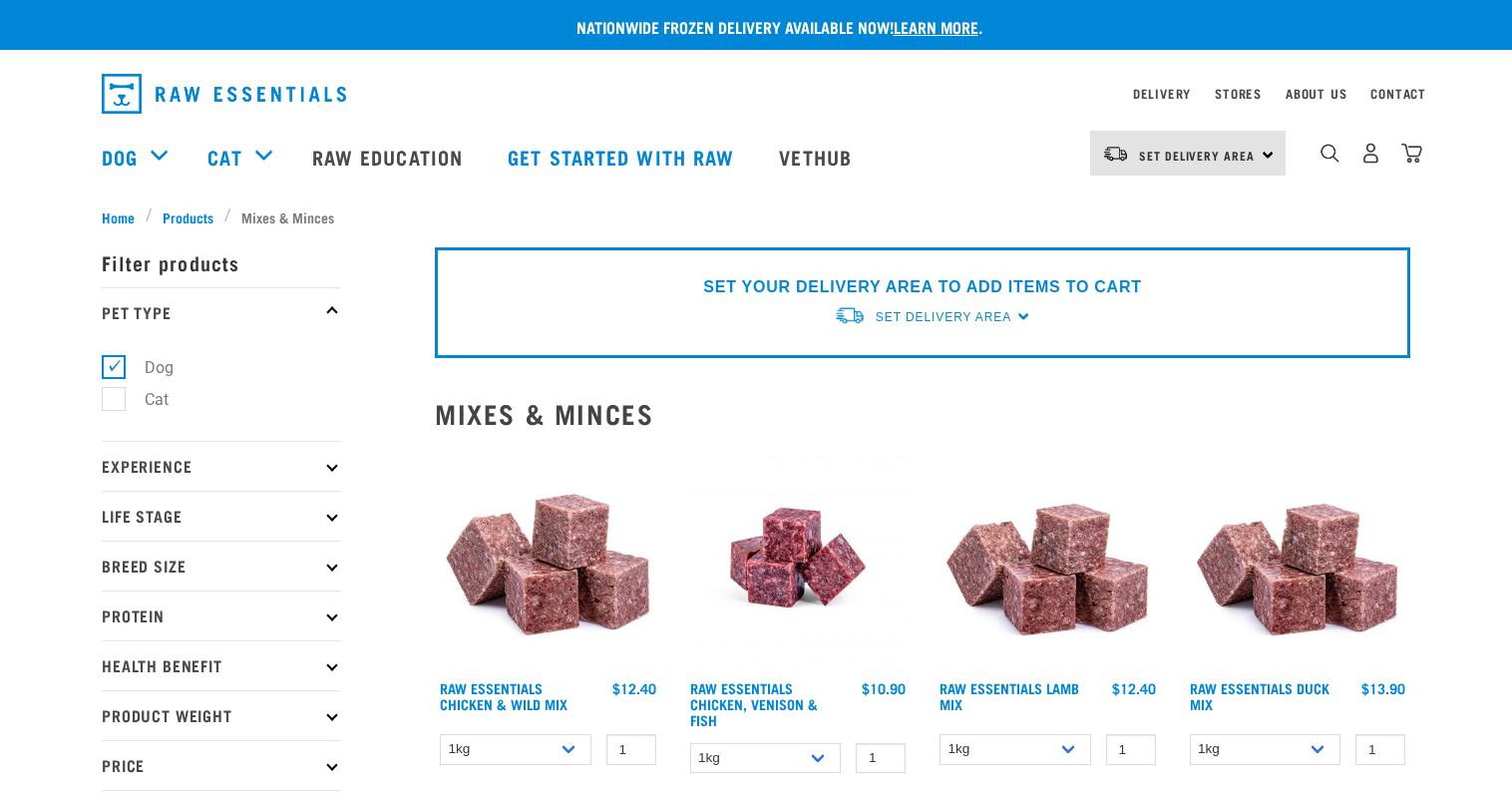 scroll, scrollTop: 0, scrollLeft: 0, axis: both 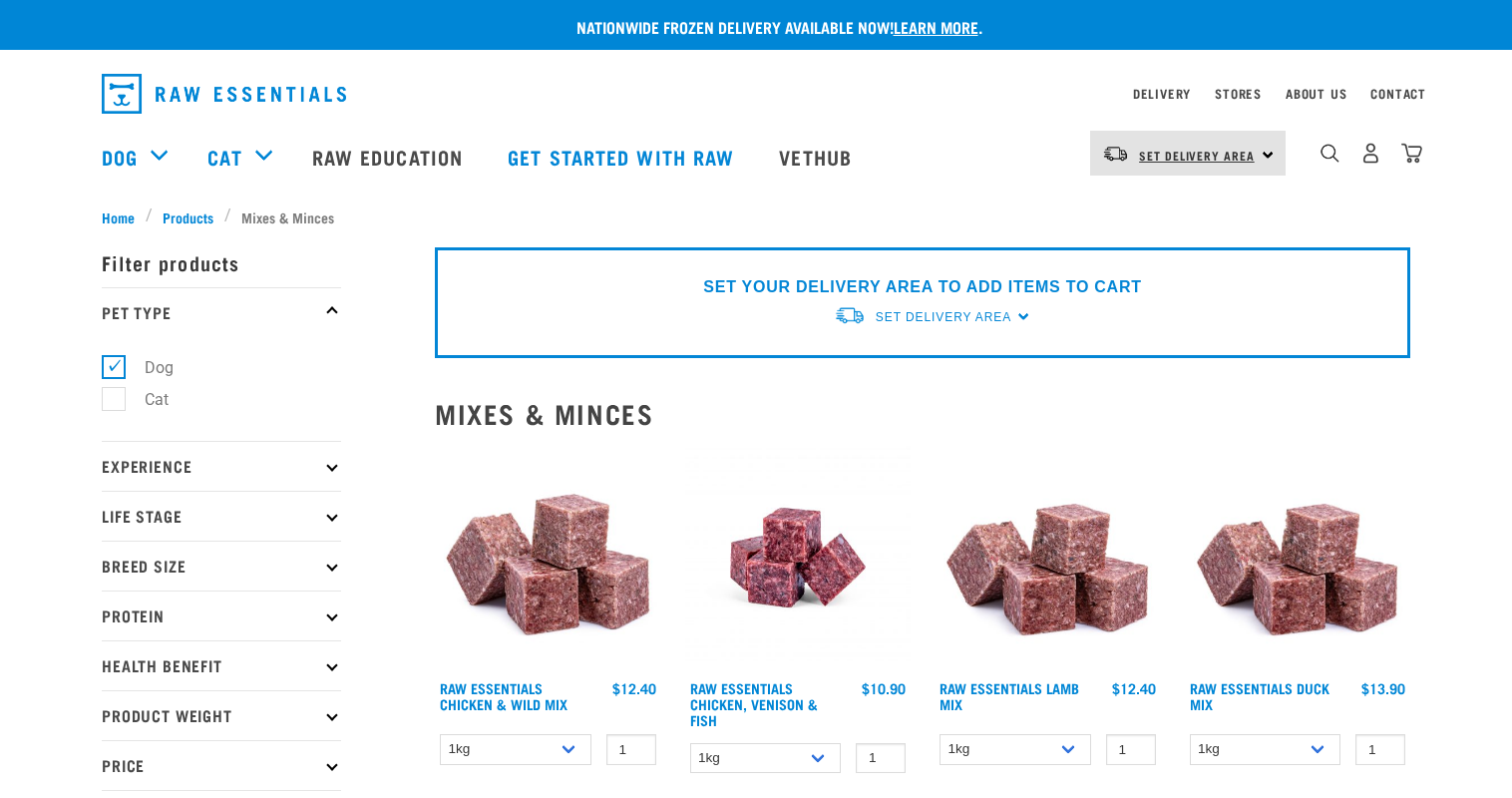 click on "Set Delivery Area" at bounding box center [1197, 156] 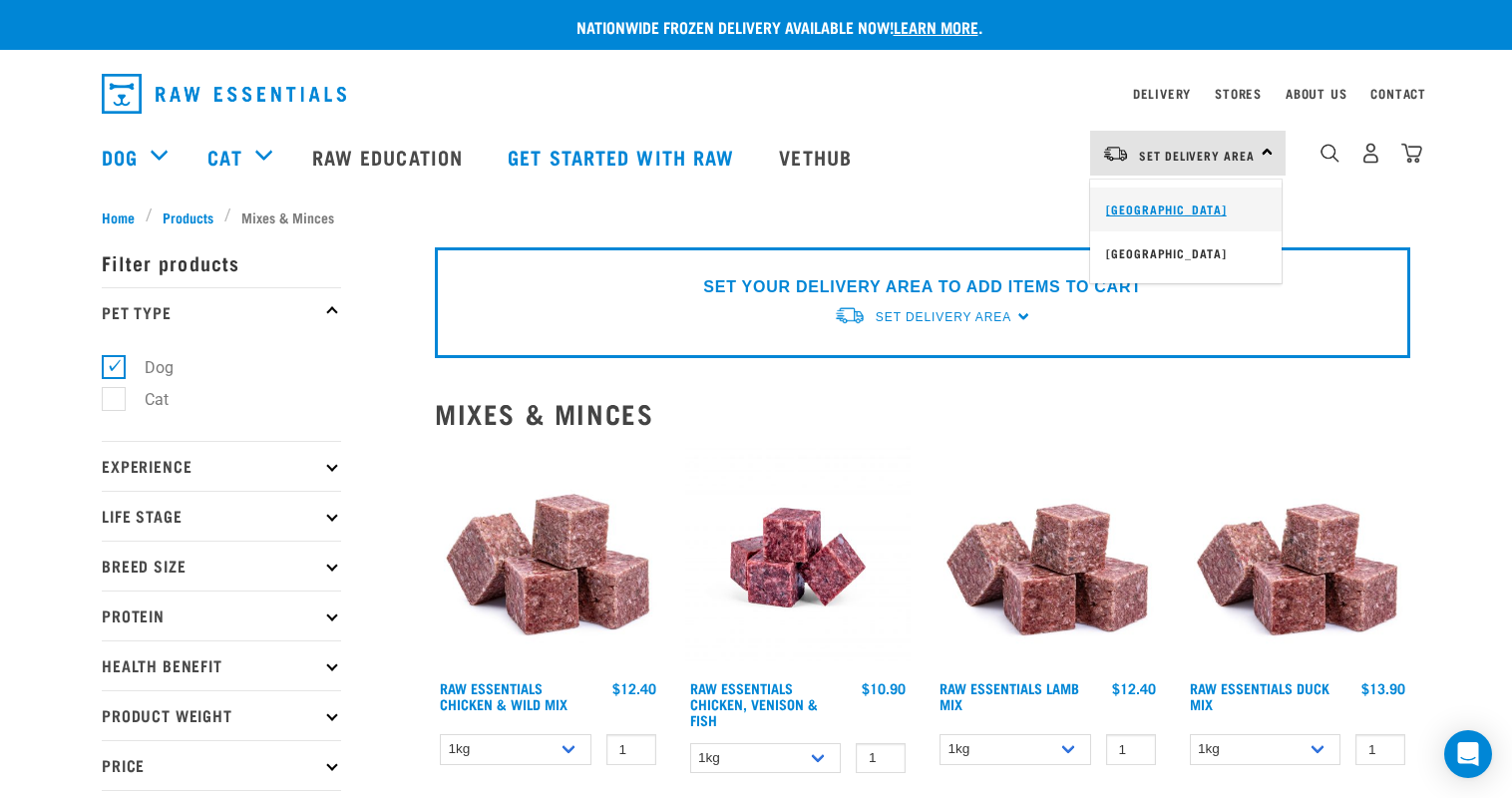 click on "[GEOGRAPHIC_DATA]" at bounding box center (1186, 209) 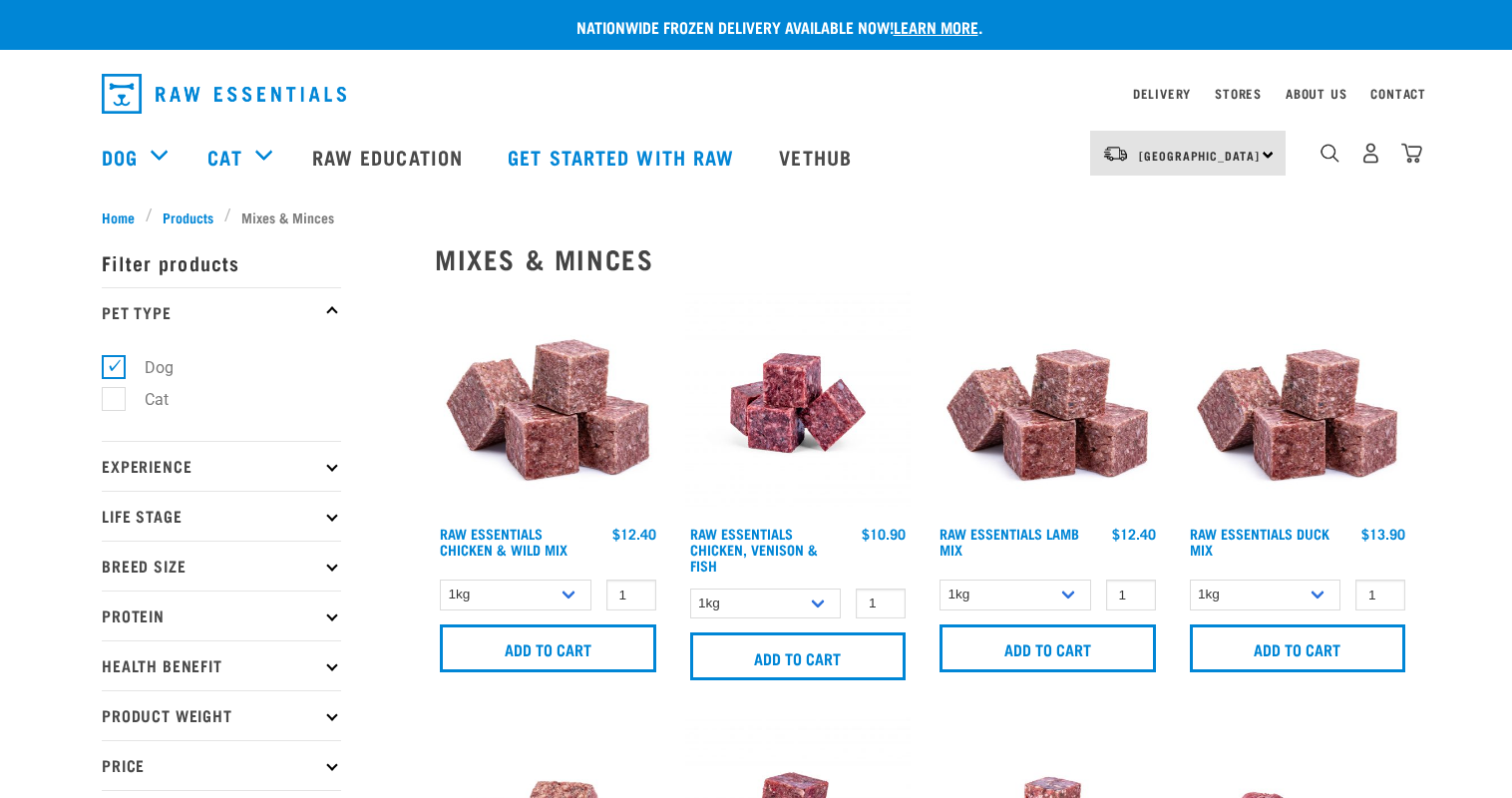 scroll, scrollTop: 0, scrollLeft: 0, axis: both 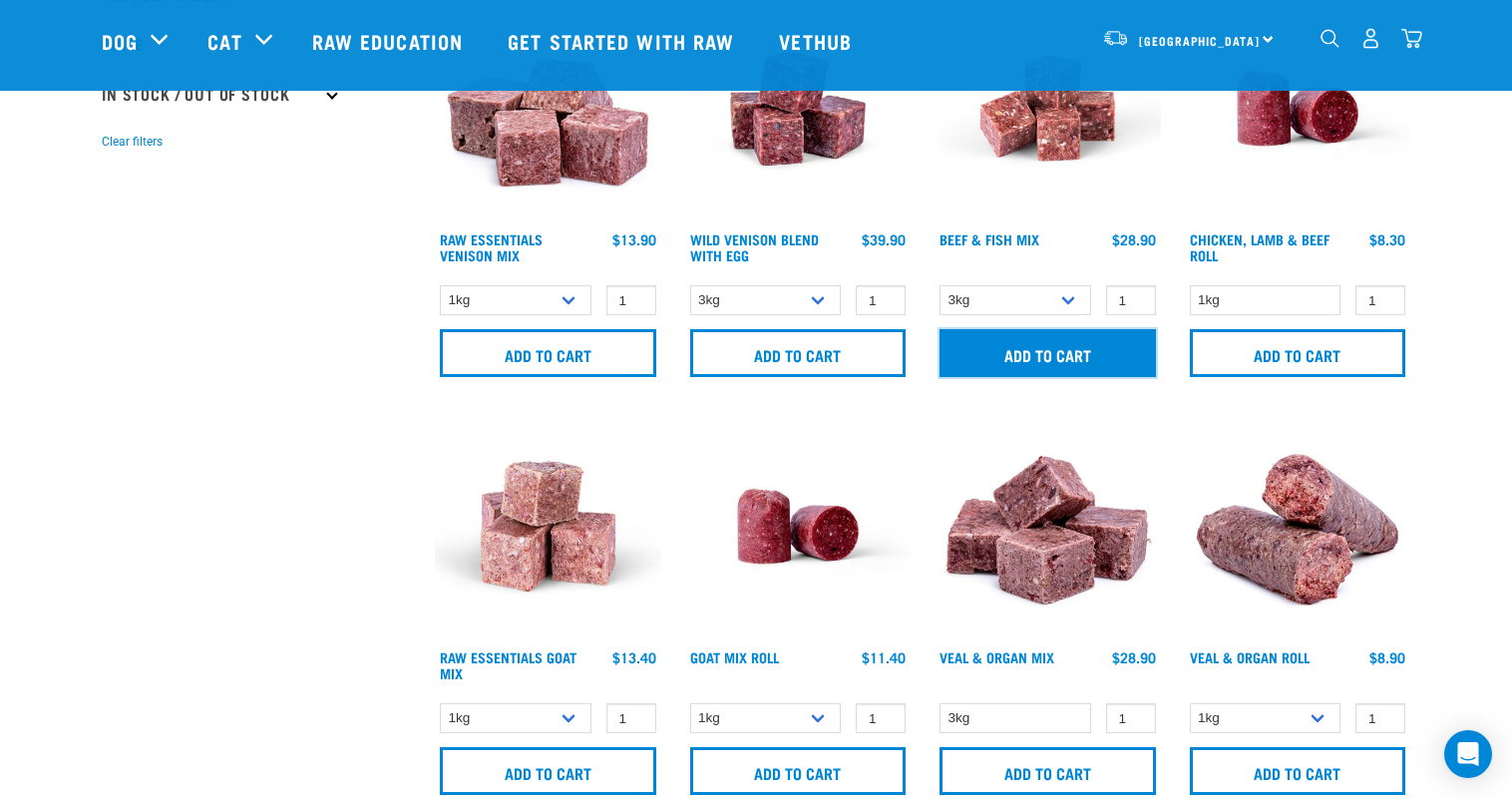 click on "Add to cart" at bounding box center [1047, 353] 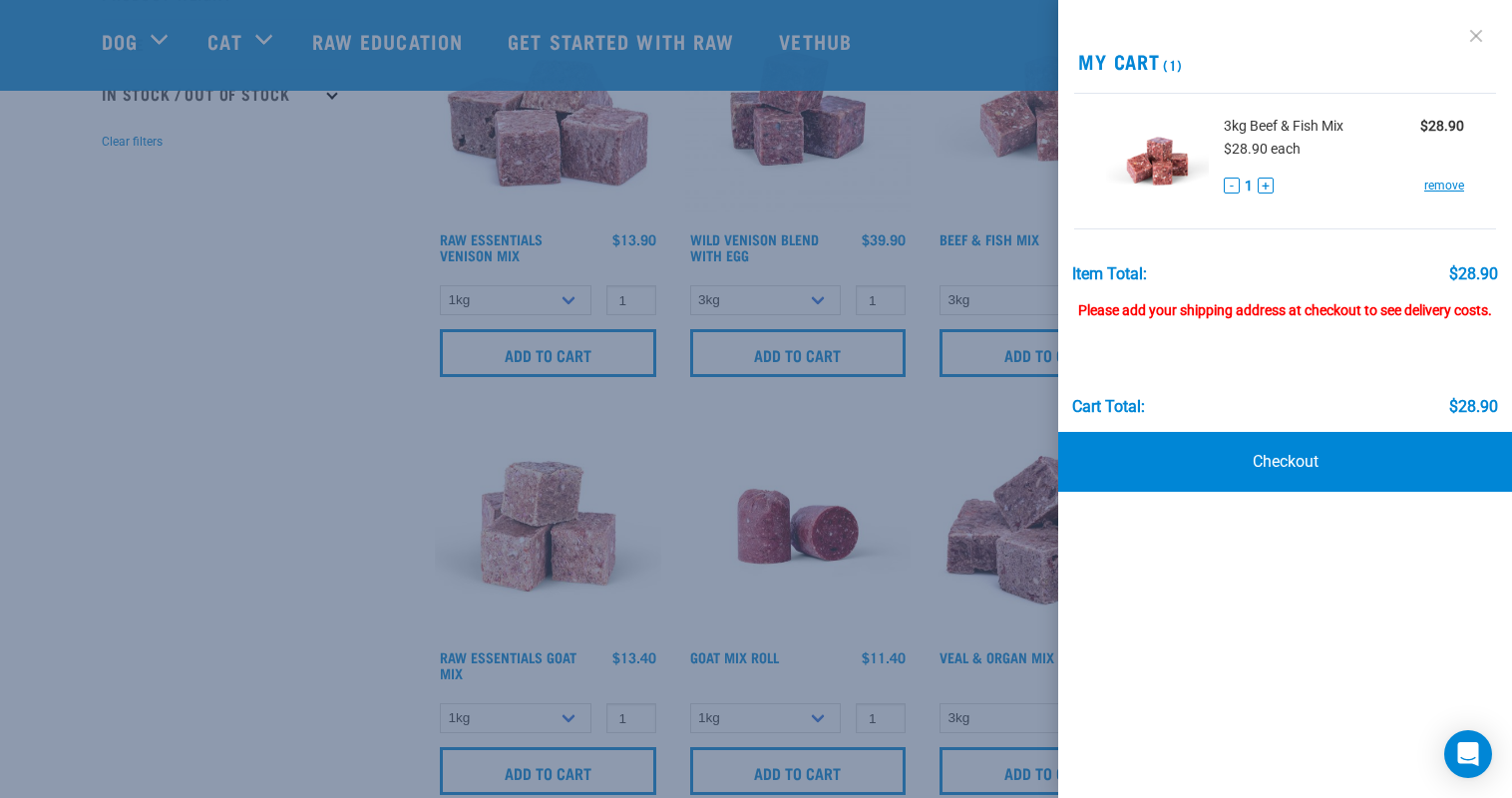 click at bounding box center [1476, 36] 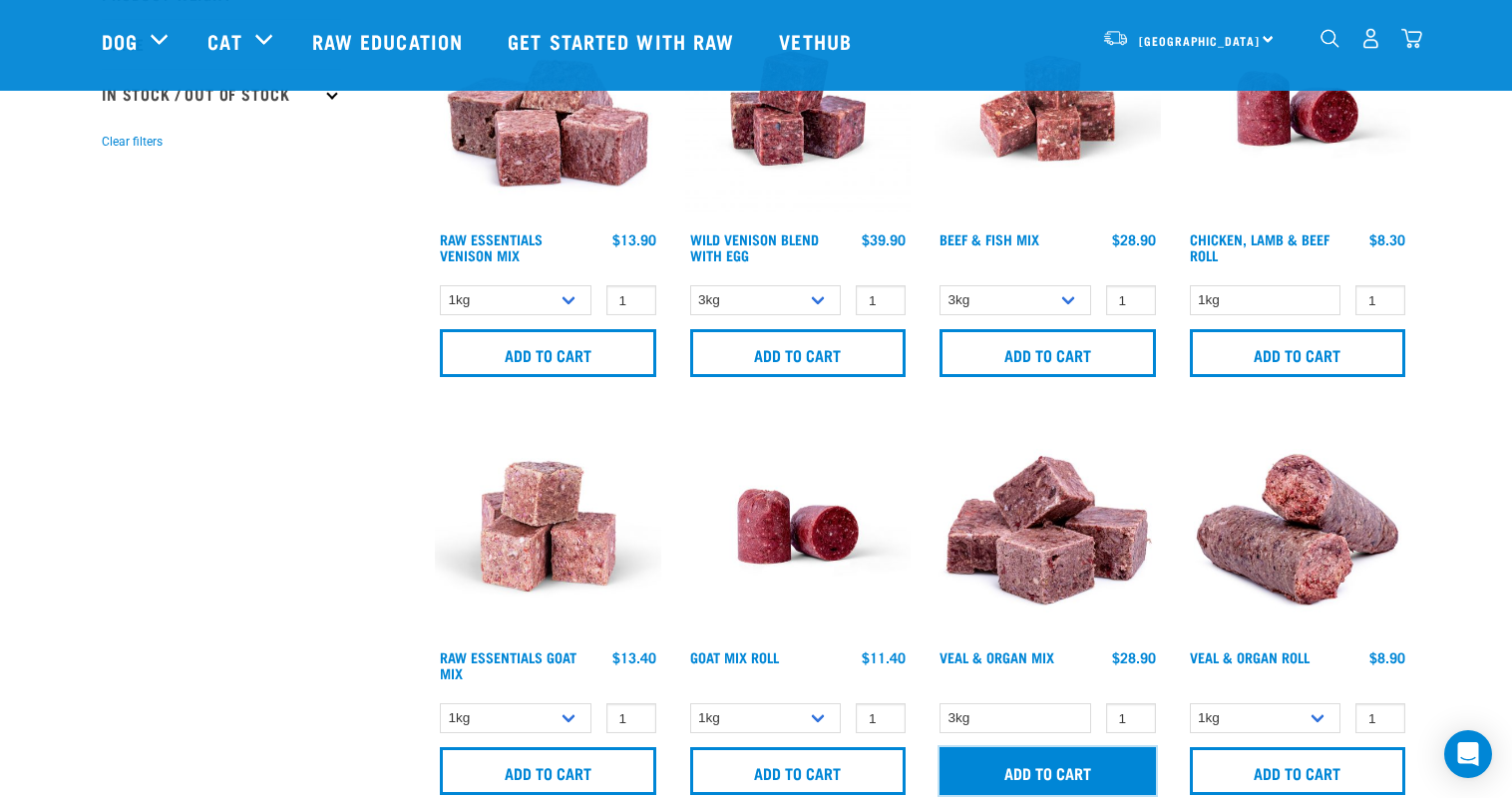 click on "Add to cart" at bounding box center [1047, 771] 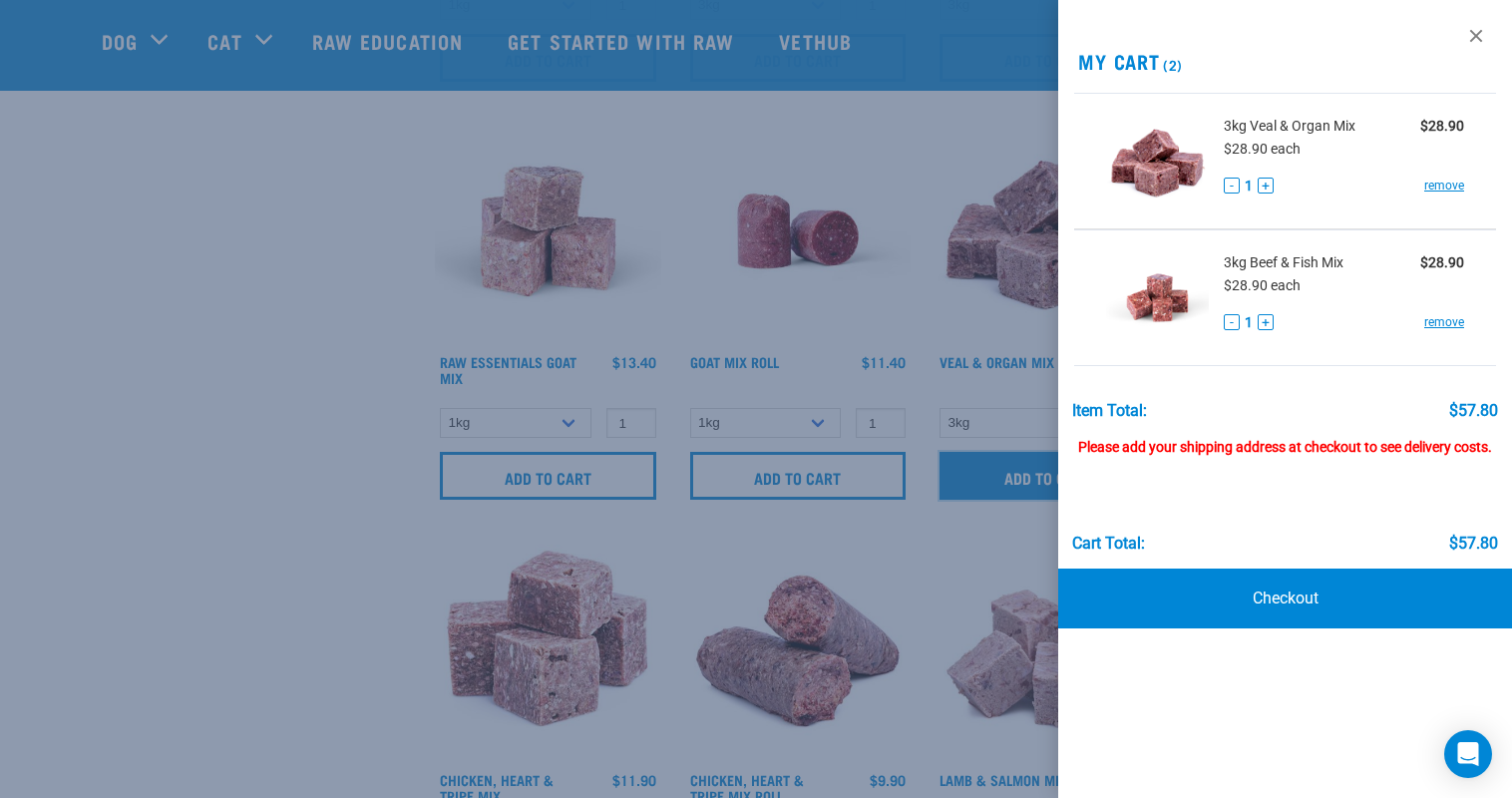 scroll, scrollTop: 958, scrollLeft: 0, axis: vertical 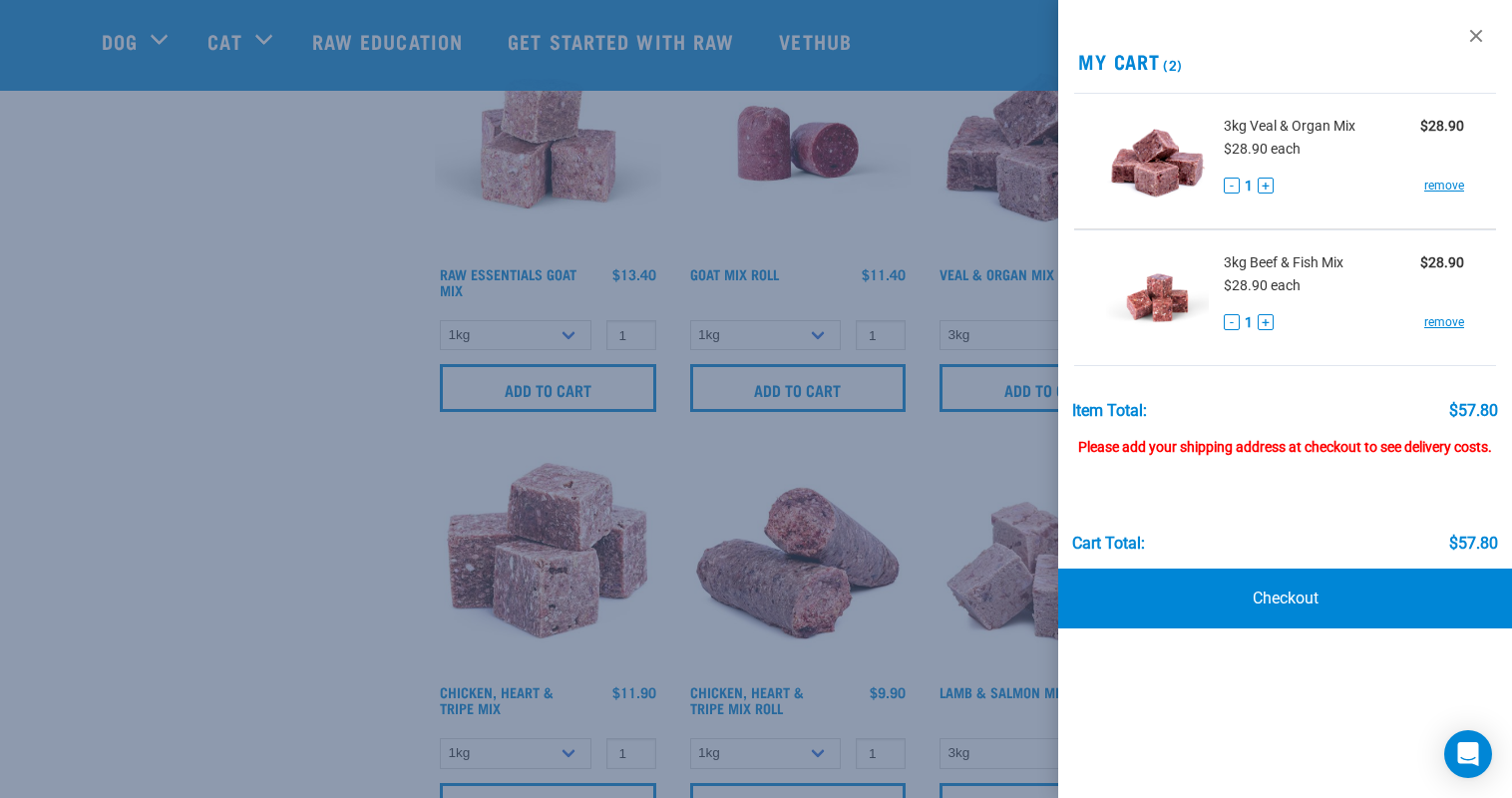 click at bounding box center (756, 399) 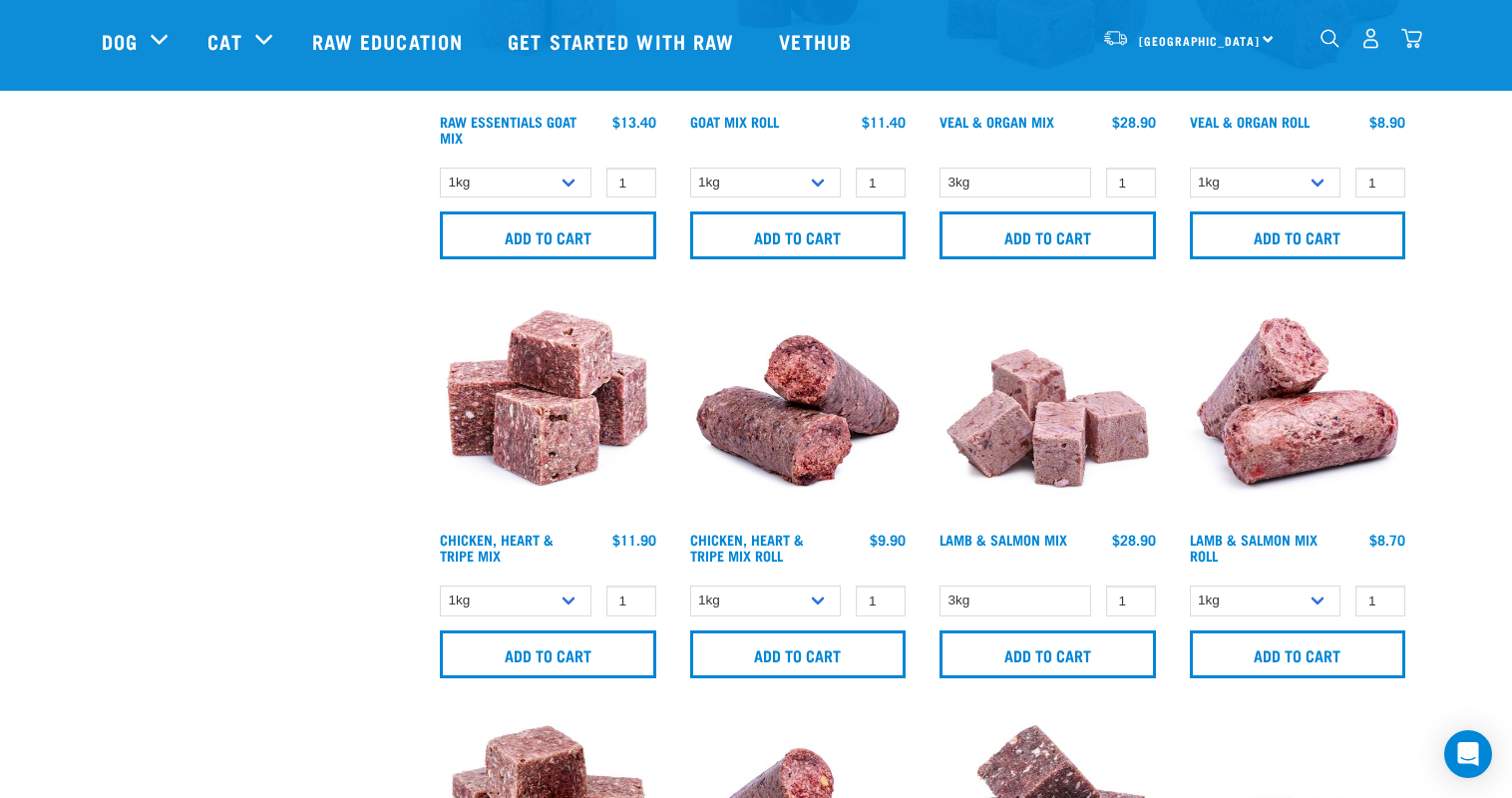 scroll, scrollTop: 1341, scrollLeft: 0, axis: vertical 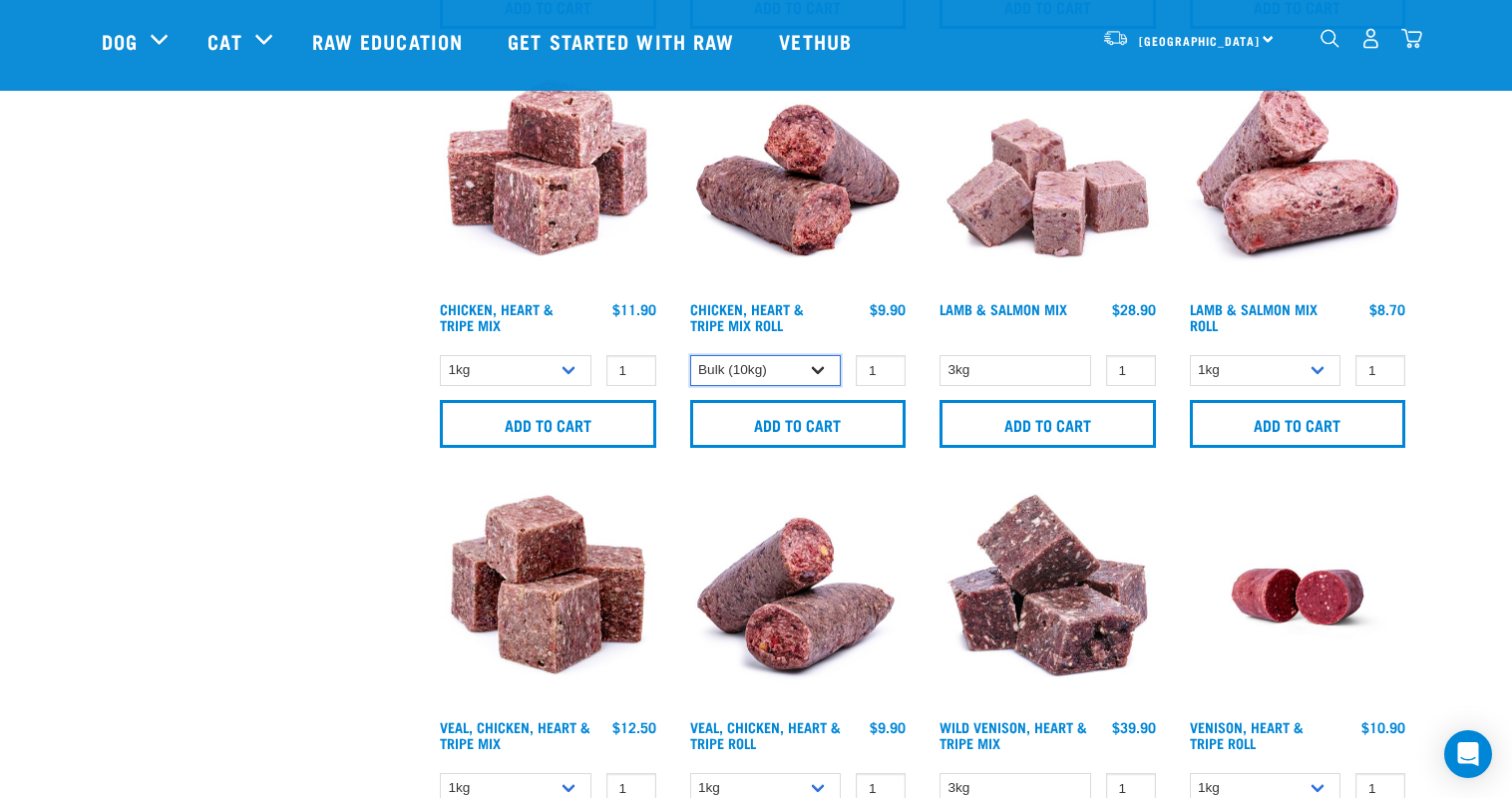 click on "1kg
Bulk (10kg)" at bounding box center (766, 370) 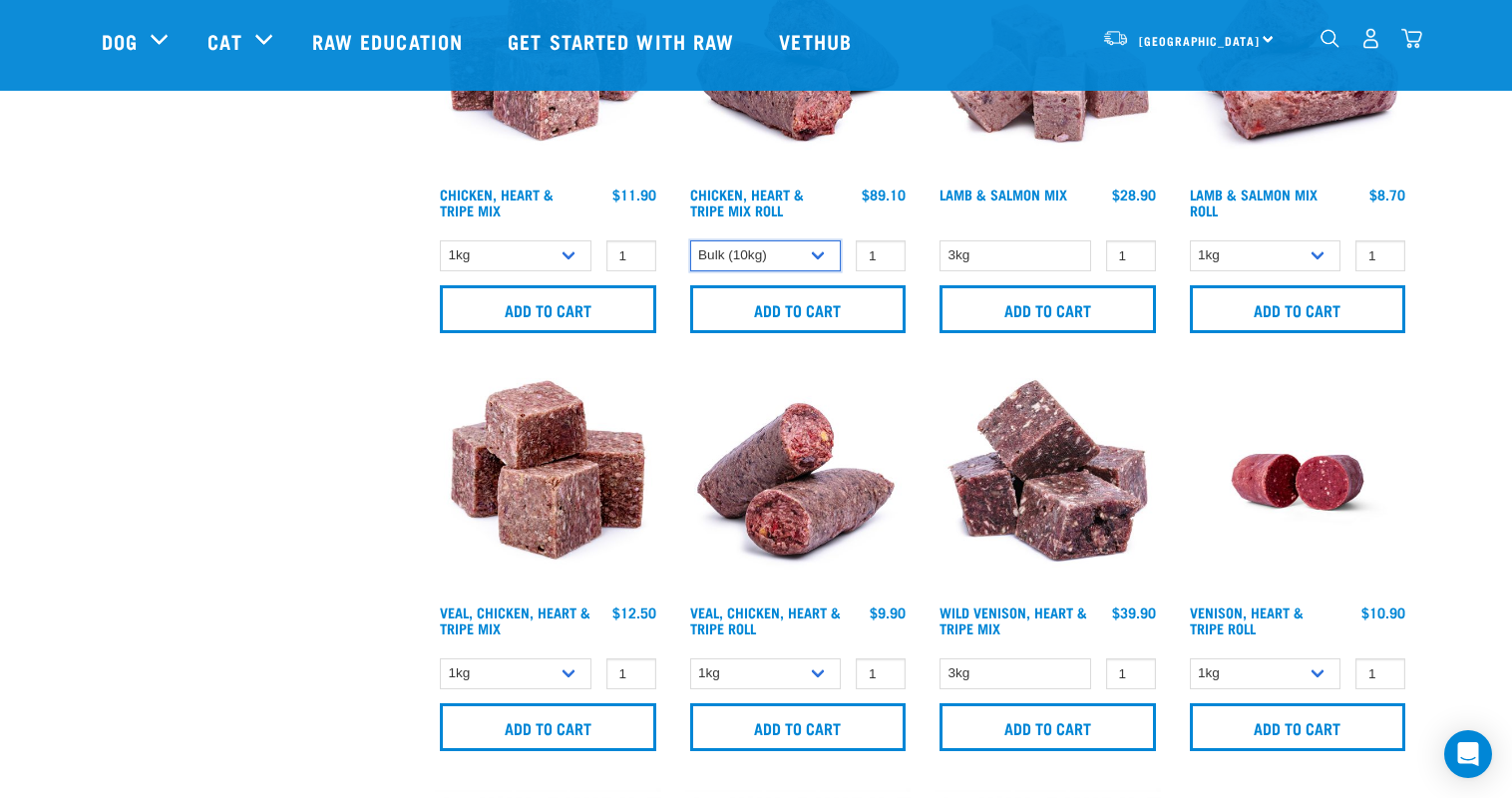 scroll, scrollTop: 1532, scrollLeft: 0, axis: vertical 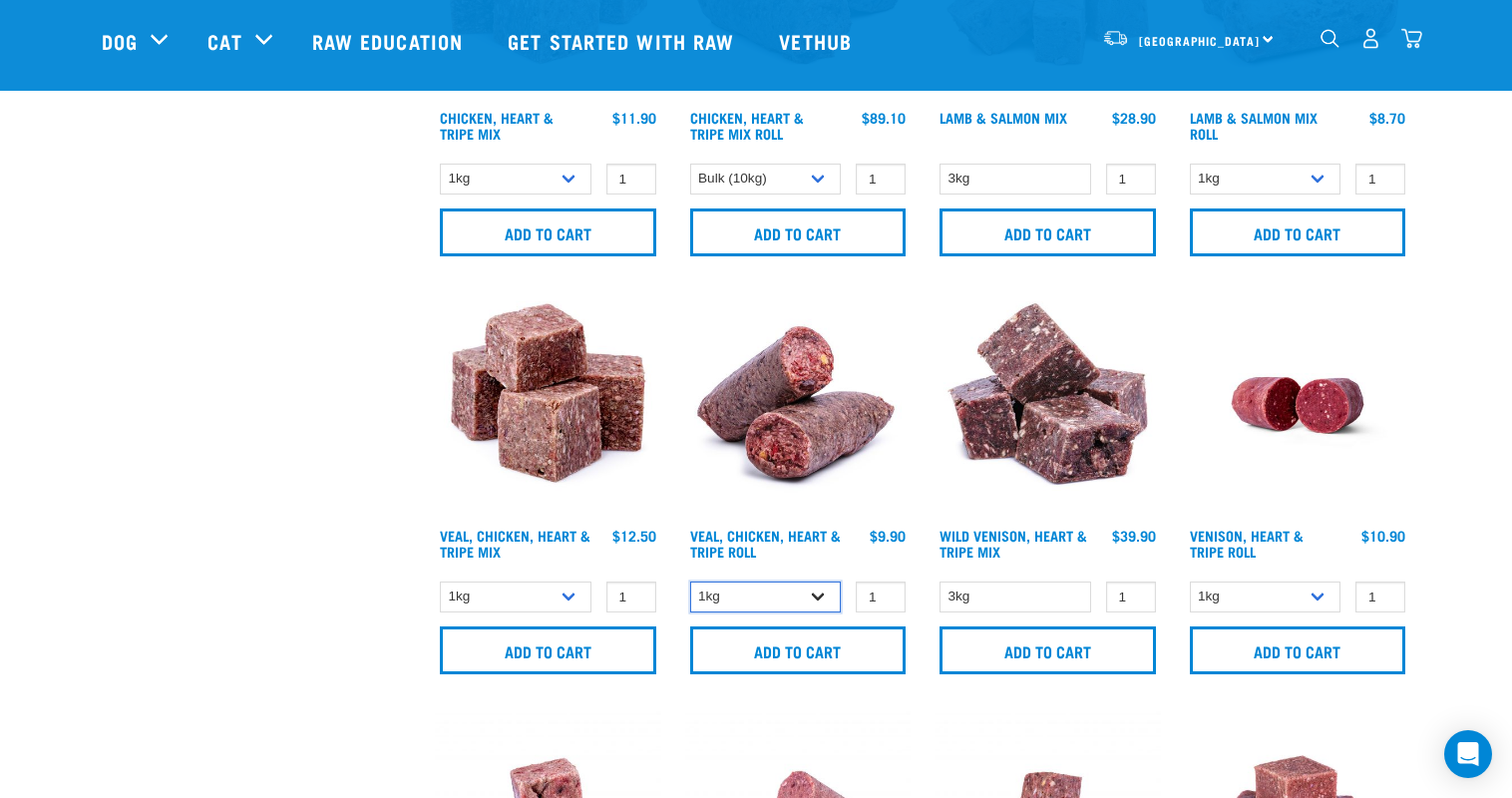 click on "1kg
Bulk (10kg)" at bounding box center [766, 597] 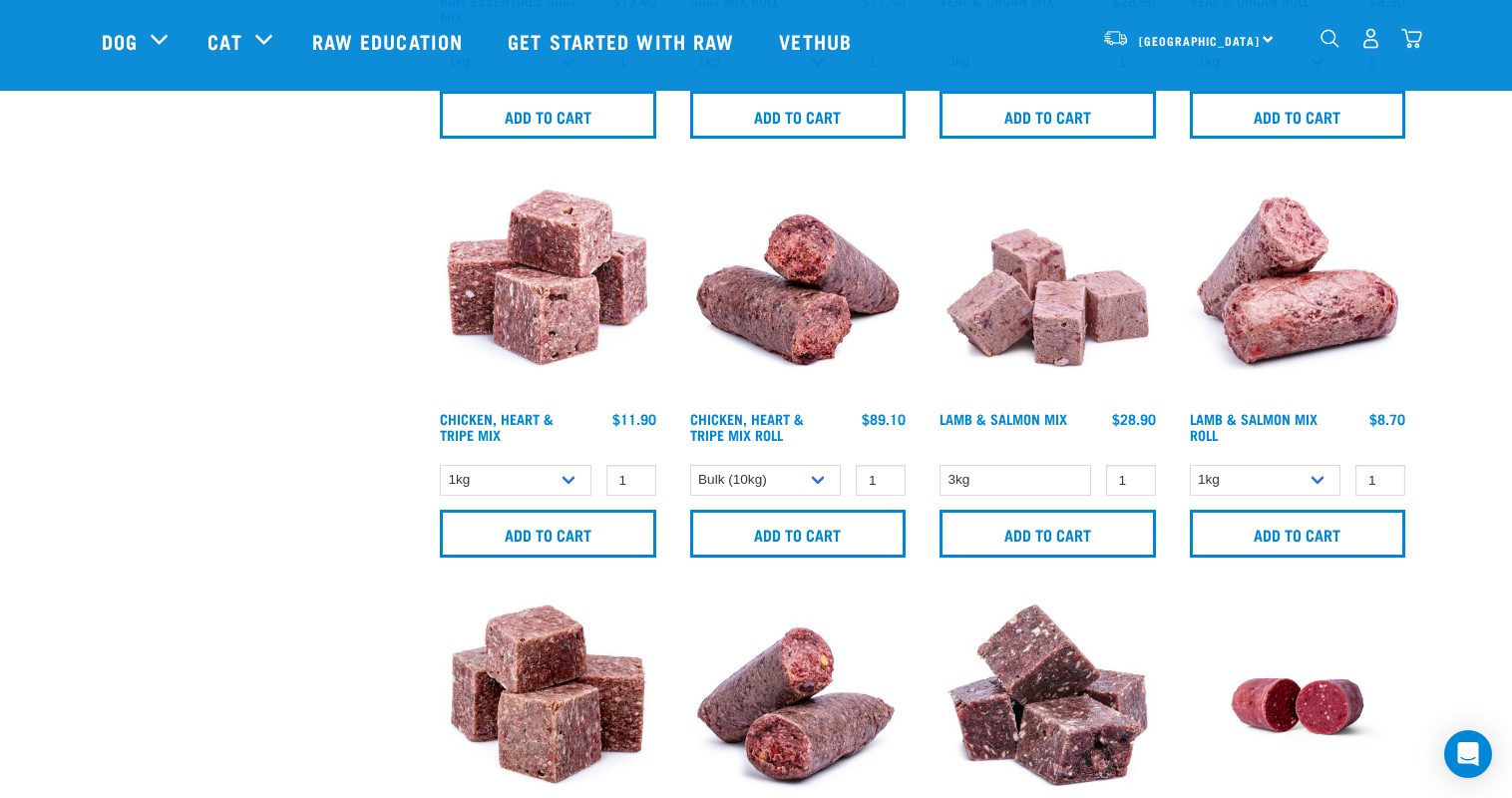 scroll, scrollTop: 1149, scrollLeft: 0, axis: vertical 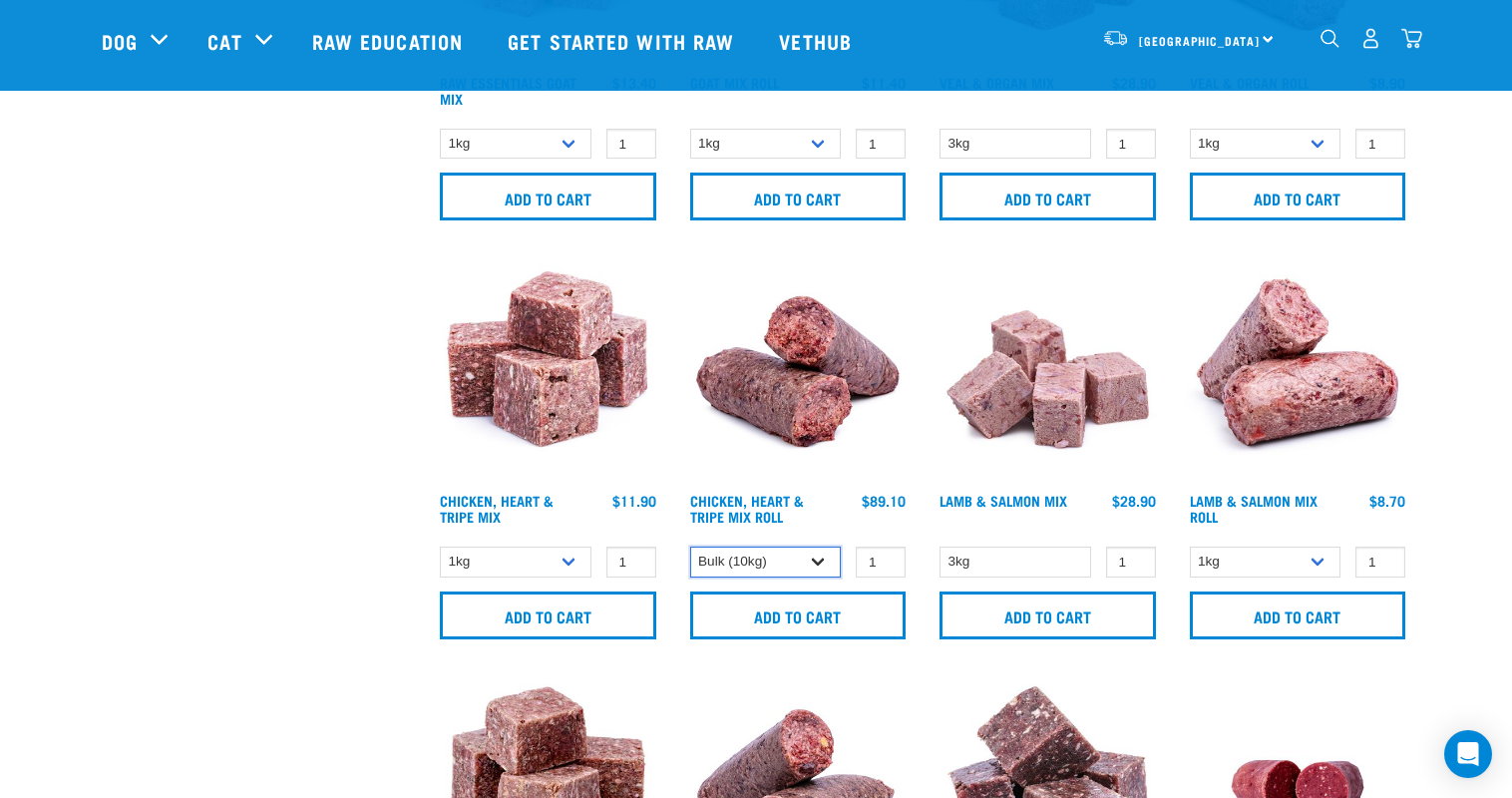 select on "370" 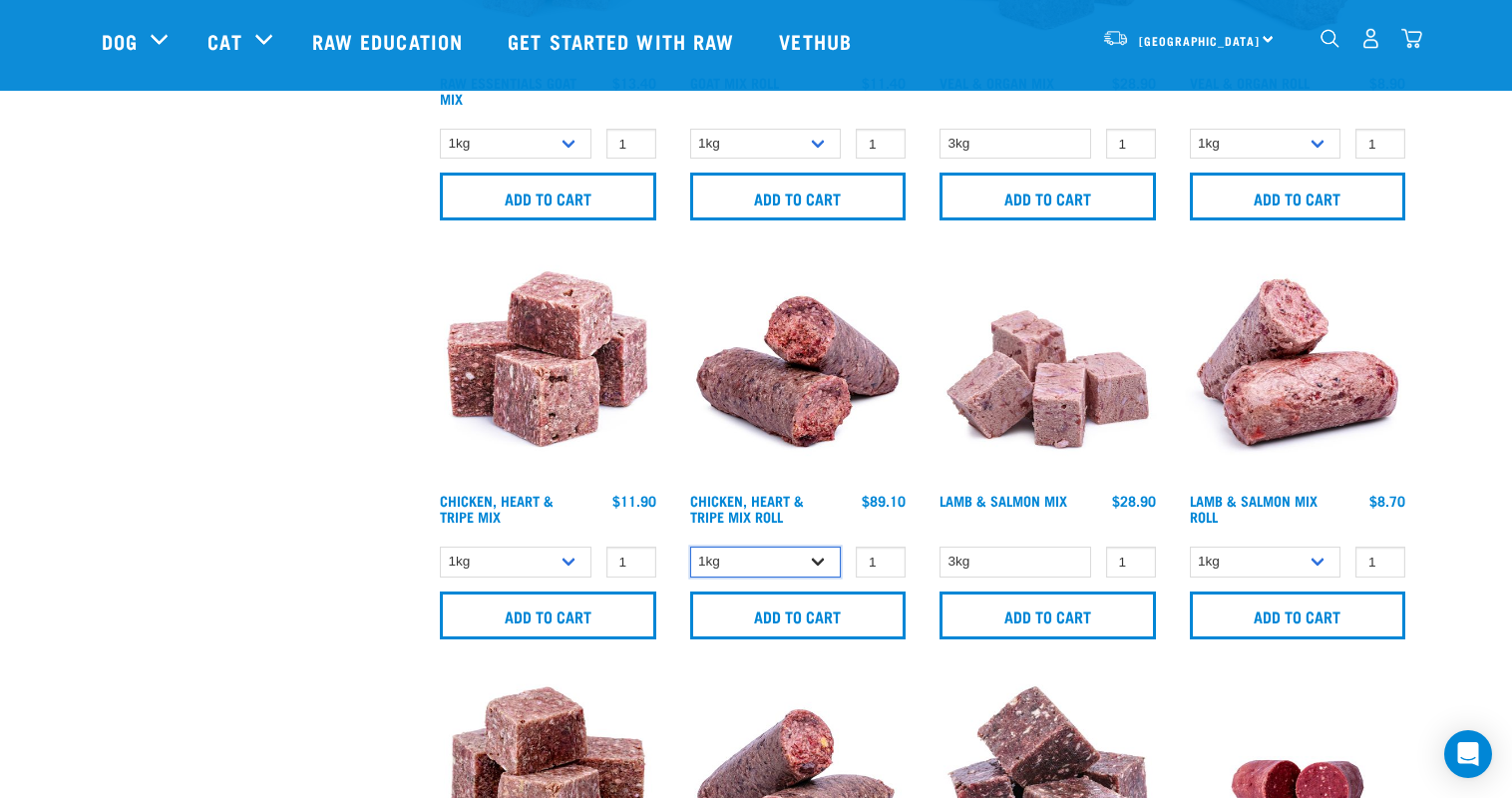 click on "1kg
Bulk (10kg)" at bounding box center (766, 562) 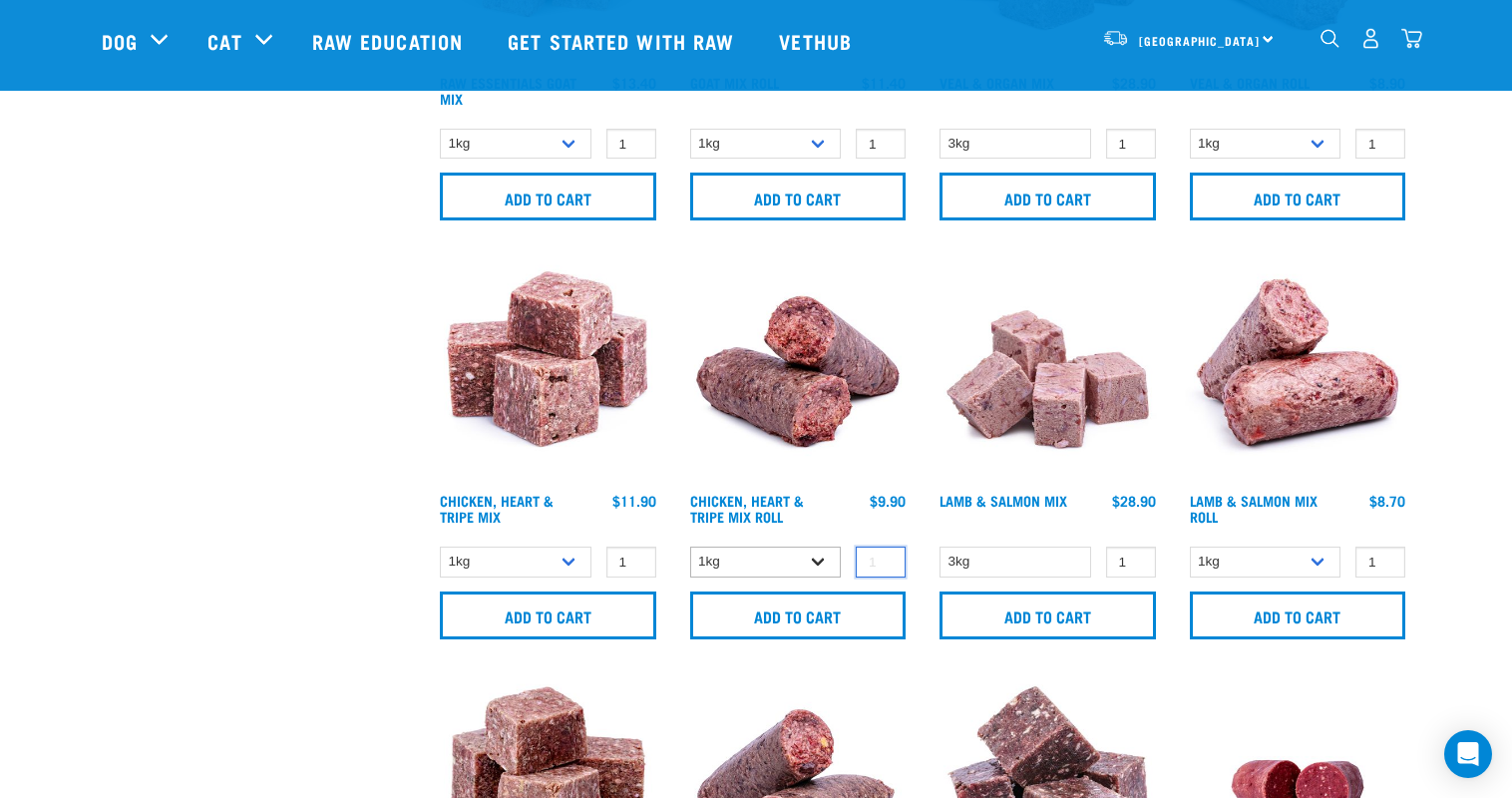 drag, startPoint x: 887, startPoint y: 563, endPoint x: 794, endPoint y: 561, distance: 93.0215 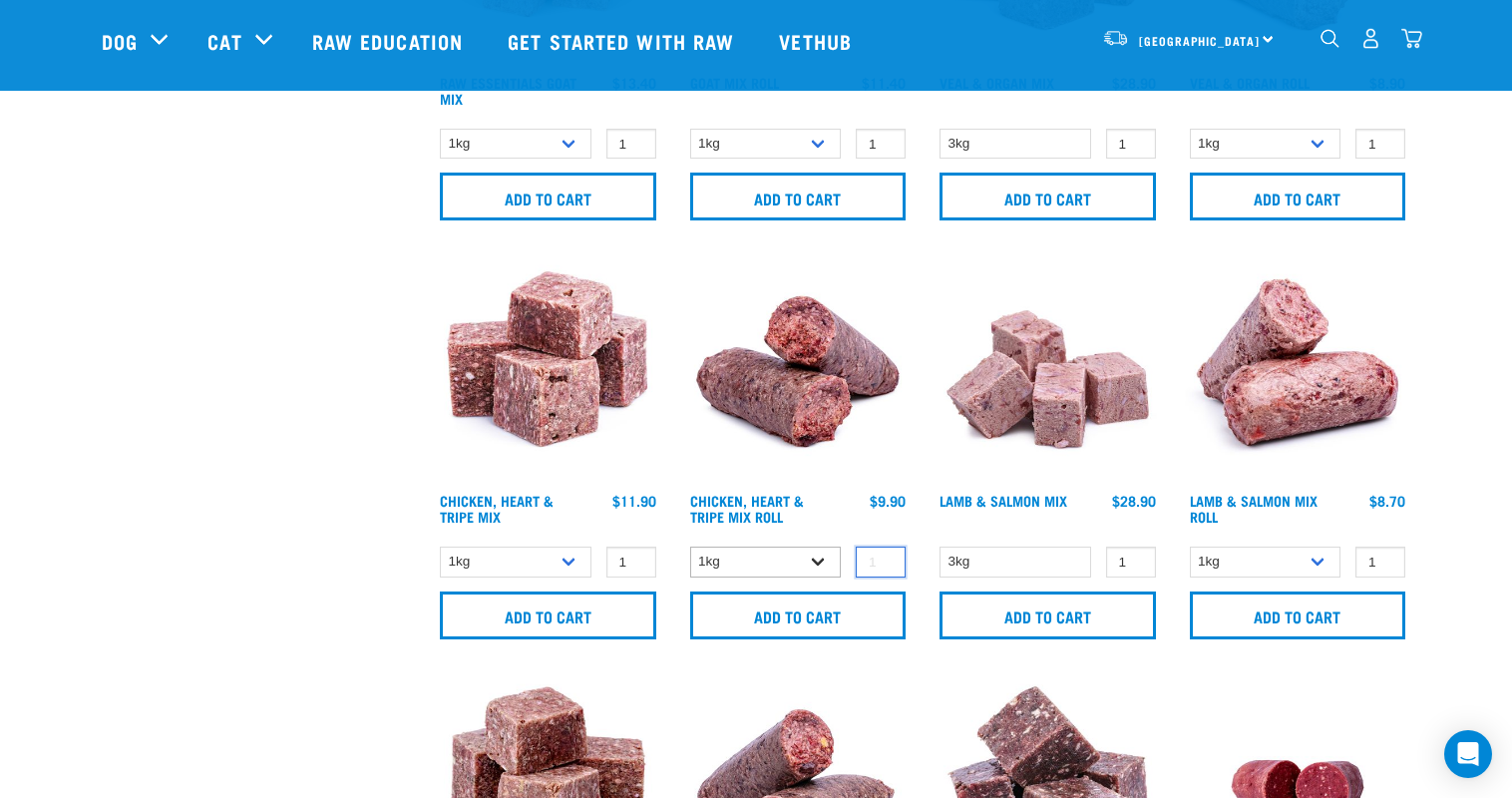 click on "undefined" at bounding box center (881, 562) 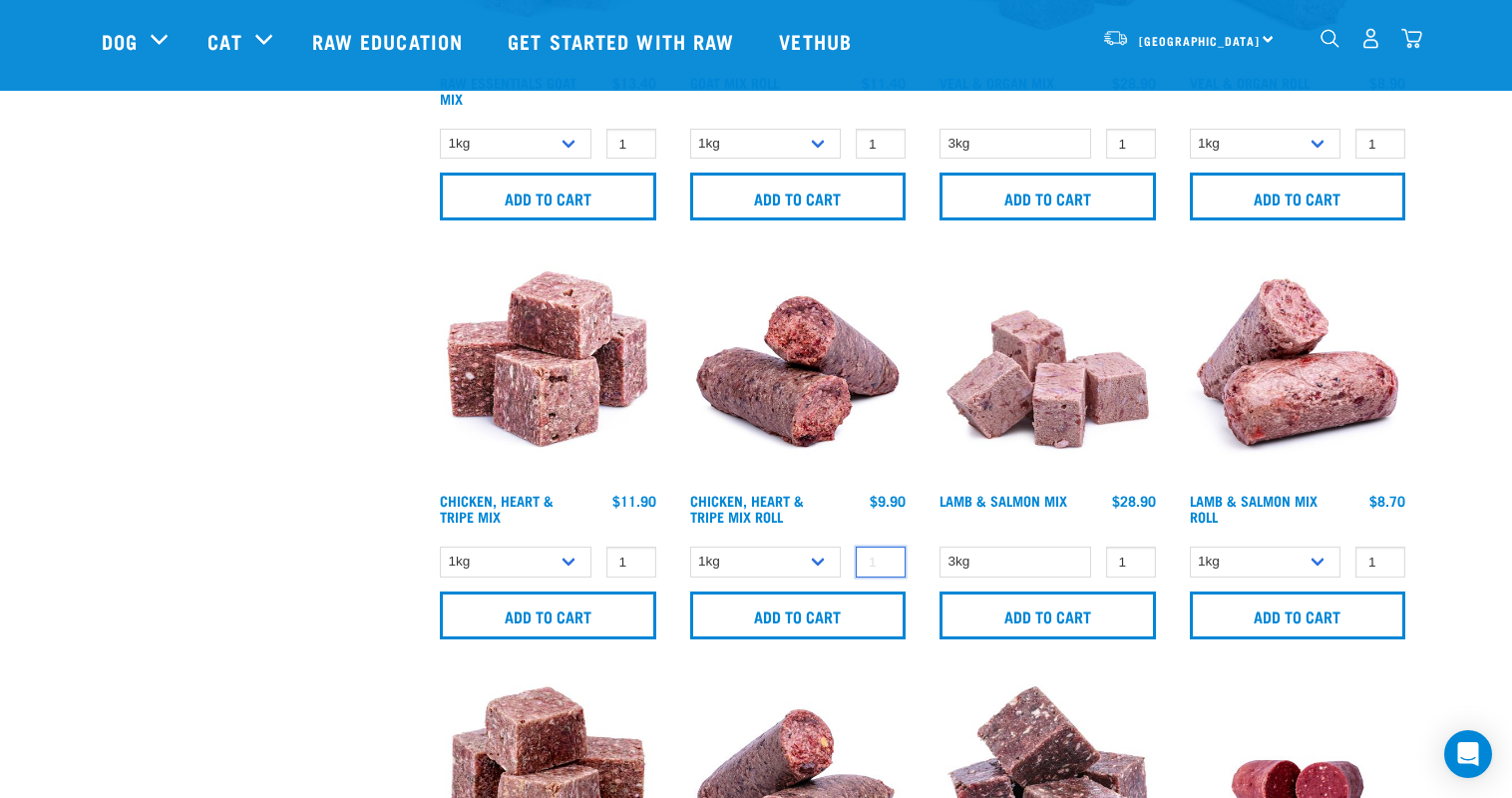 click on "undefined" at bounding box center (881, 562) 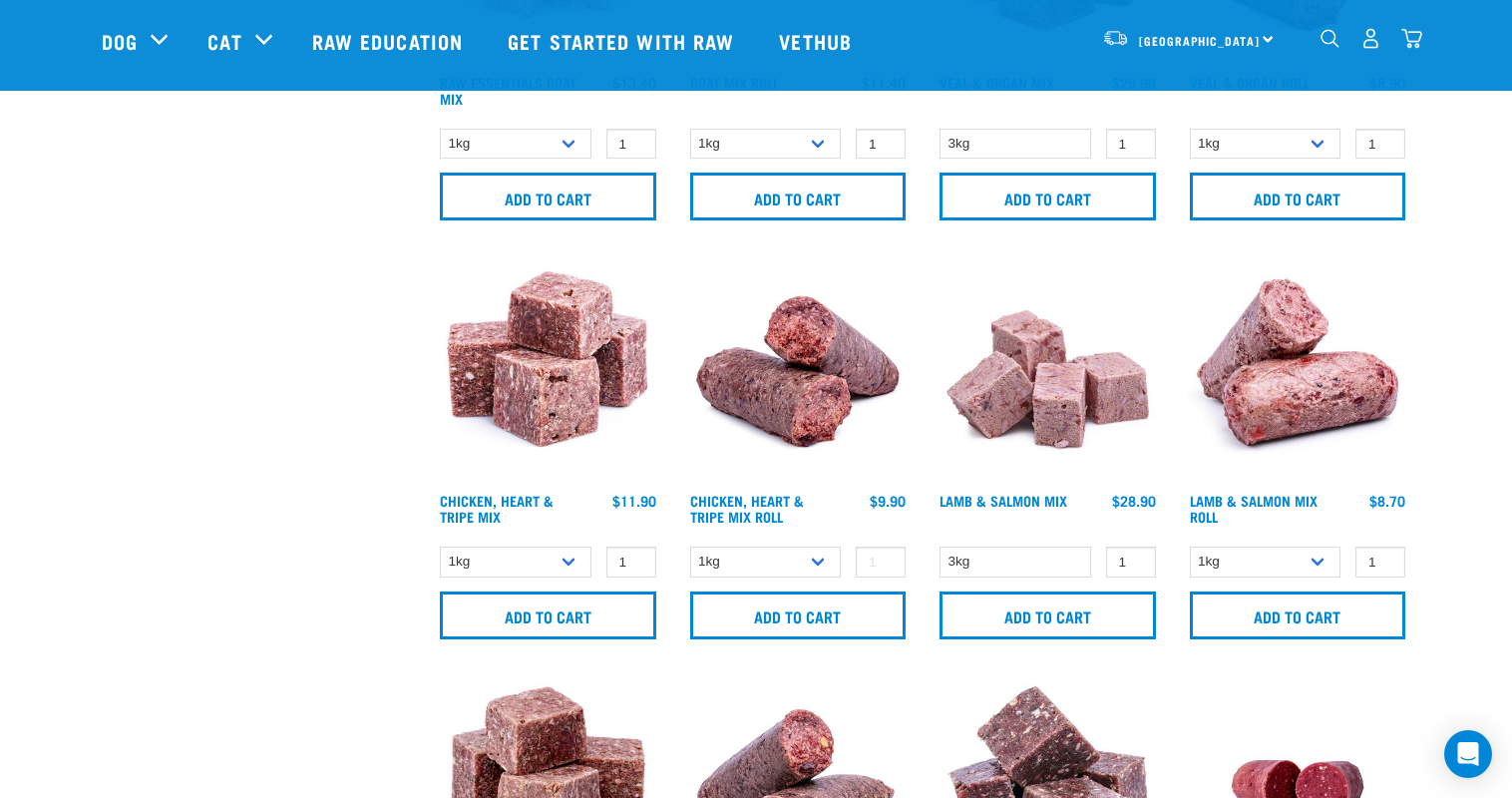 click on "Lamb & Salmon Mix
$28.90
1 0 100 0 100 0 100" at bounding box center [1047, 453] 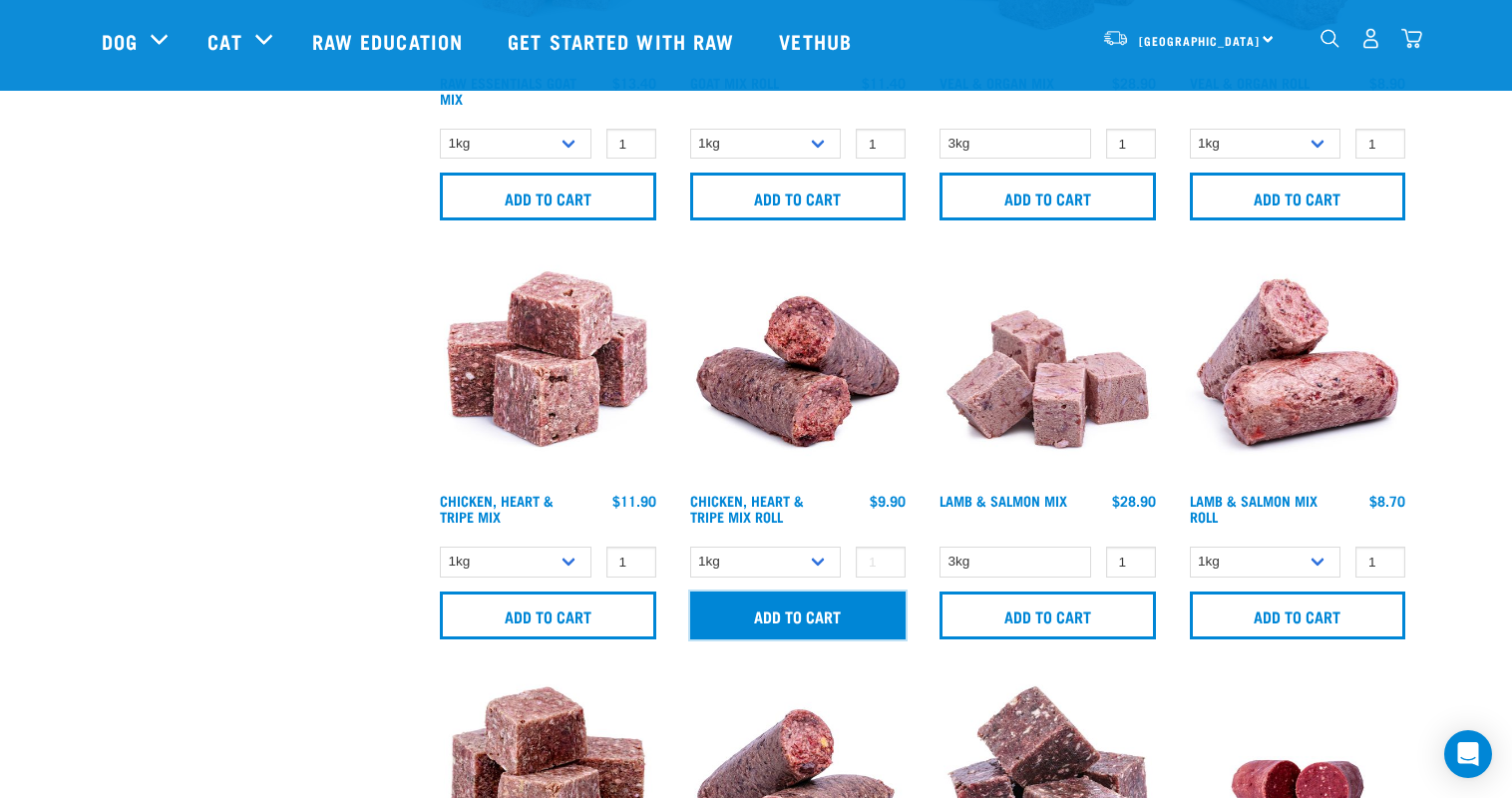 click on "Add to cart" at bounding box center [798, 615] 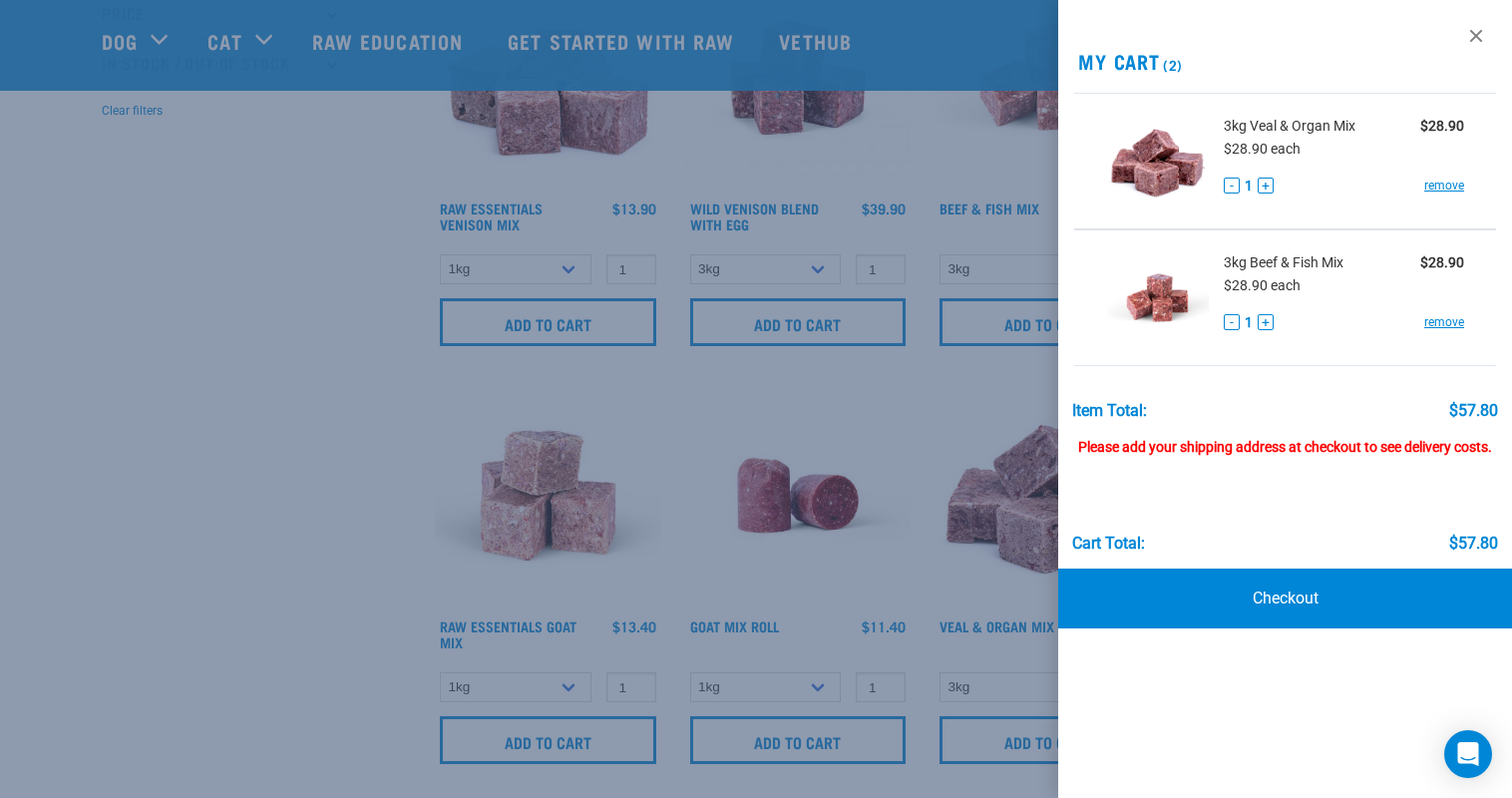scroll, scrollTop: 479, scrollLeft: 0, axis: vertical 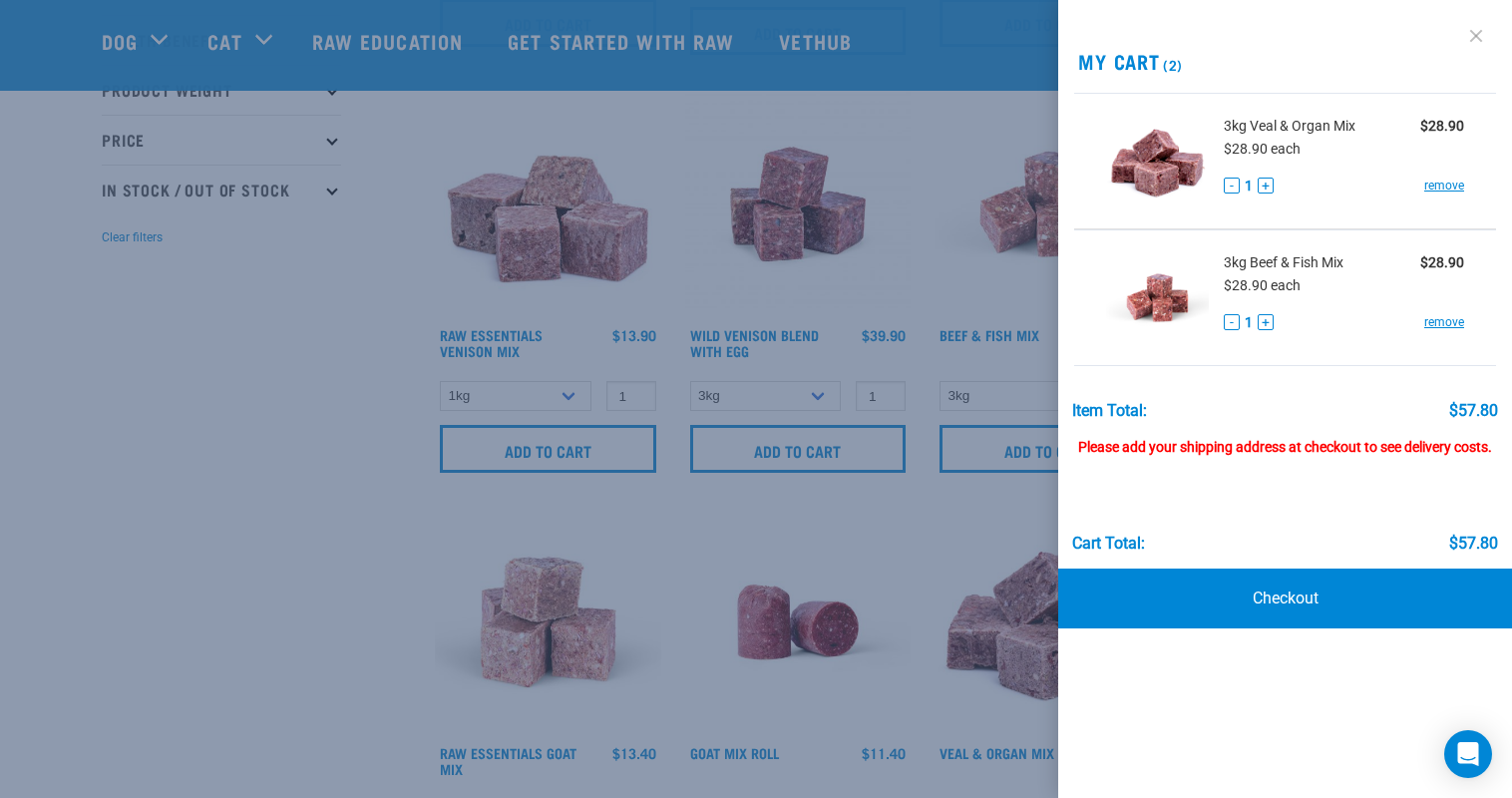 click at bounding box center [1476, 36] 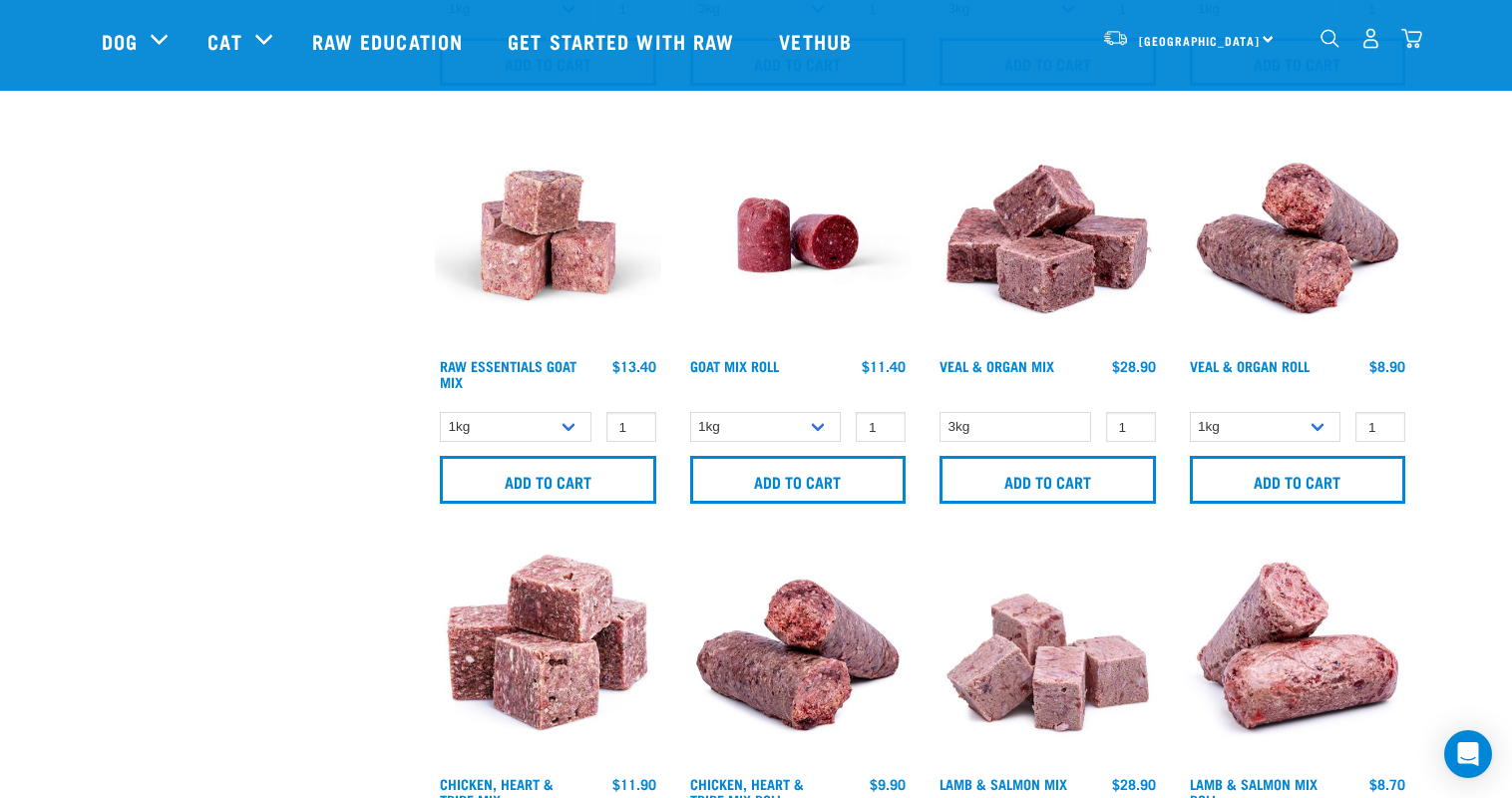 scroll, scrollTop: 1053, scrollLeft: 0, axis: vertical 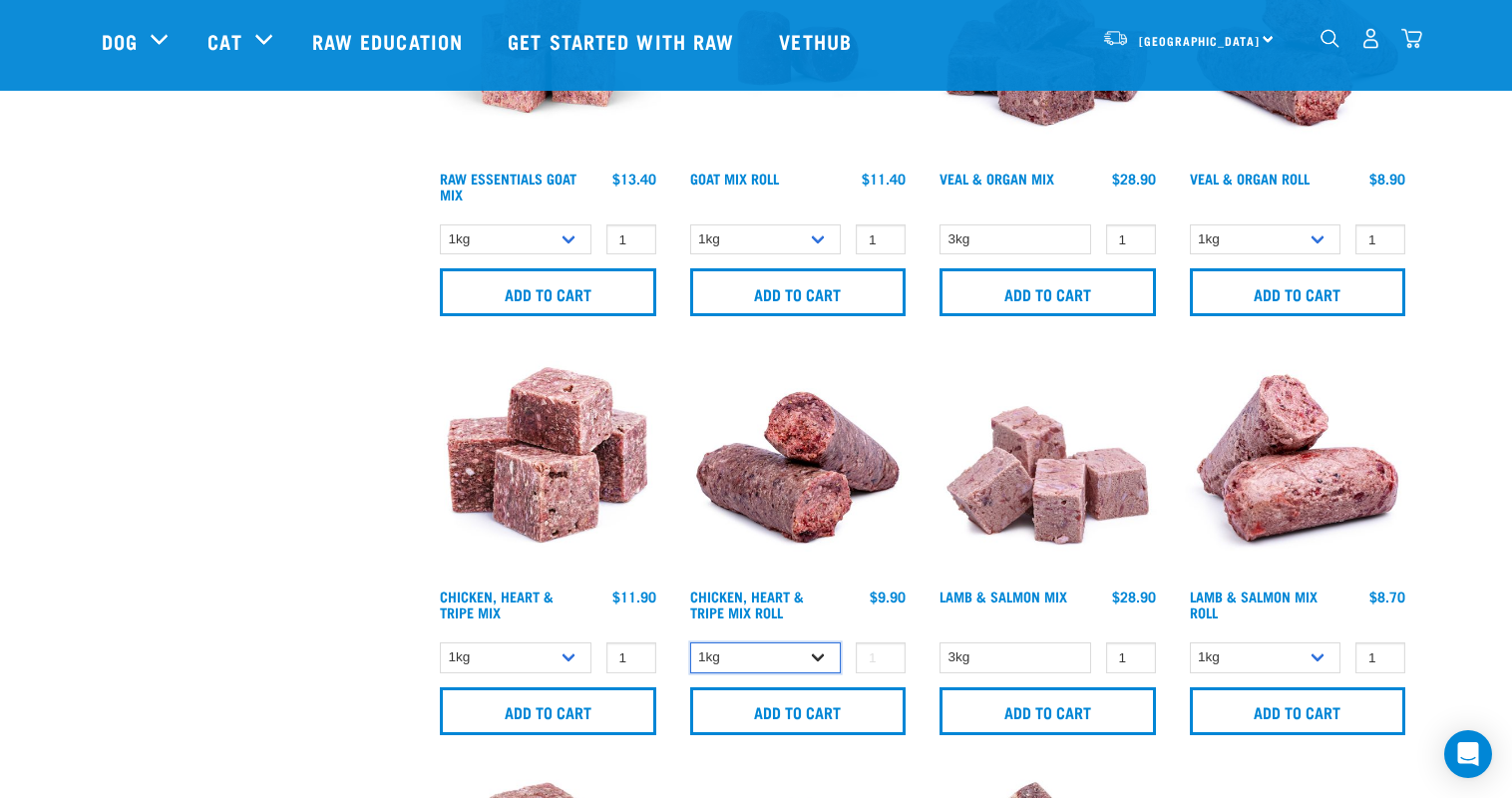 select on "912" 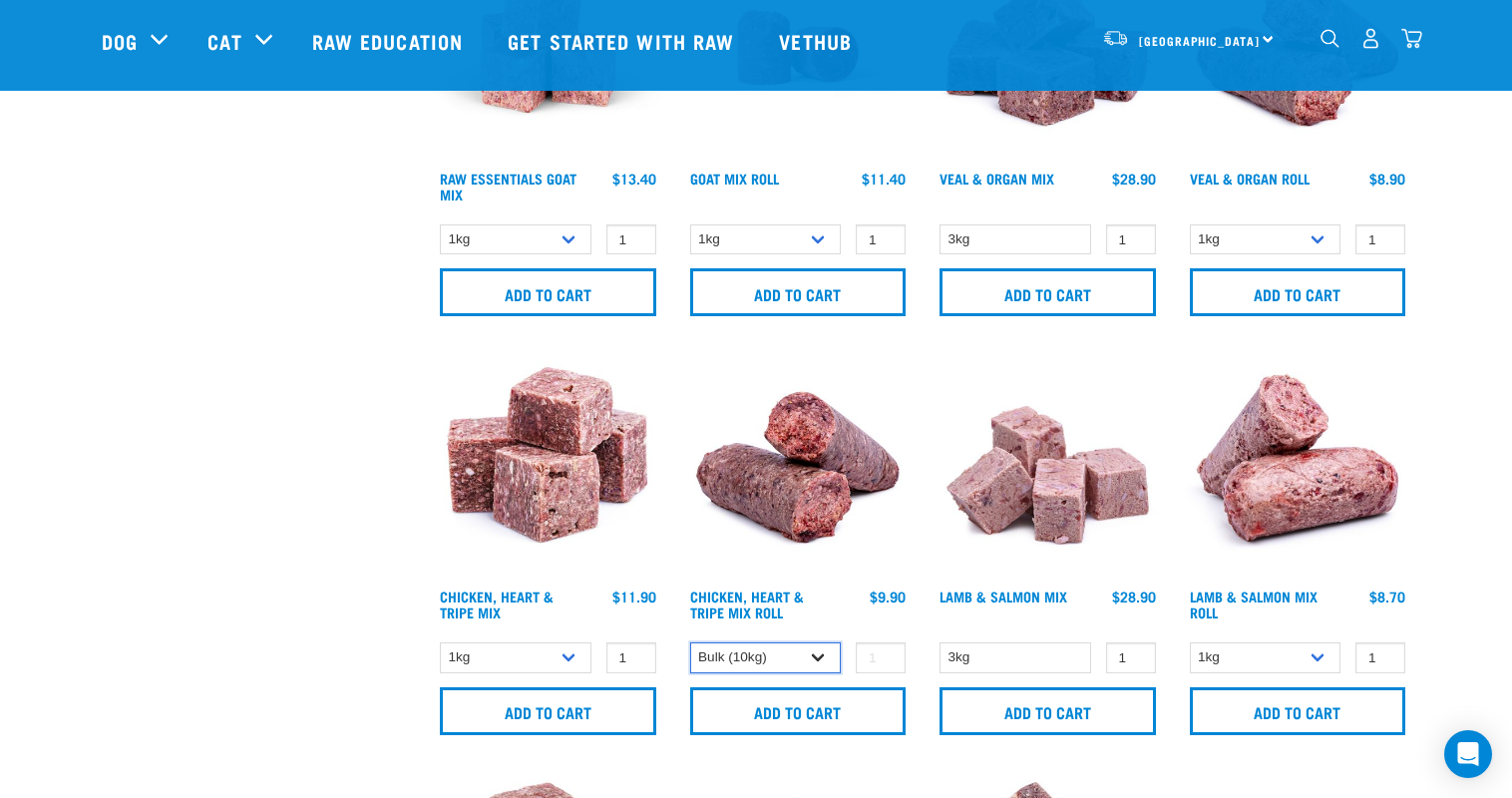 click on "1kg
Bulk (10kg)" at bounding box center [766, 657] 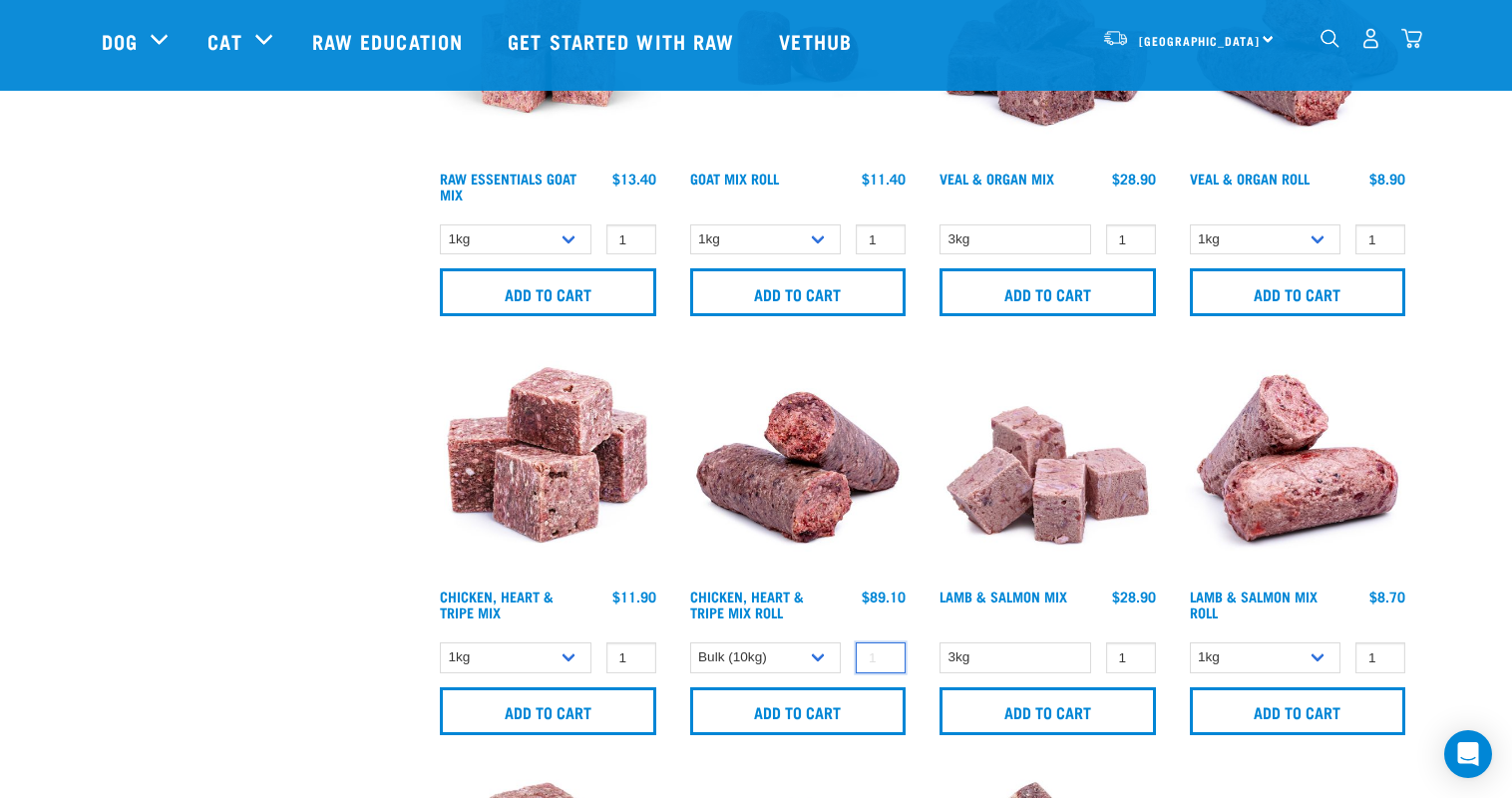 type 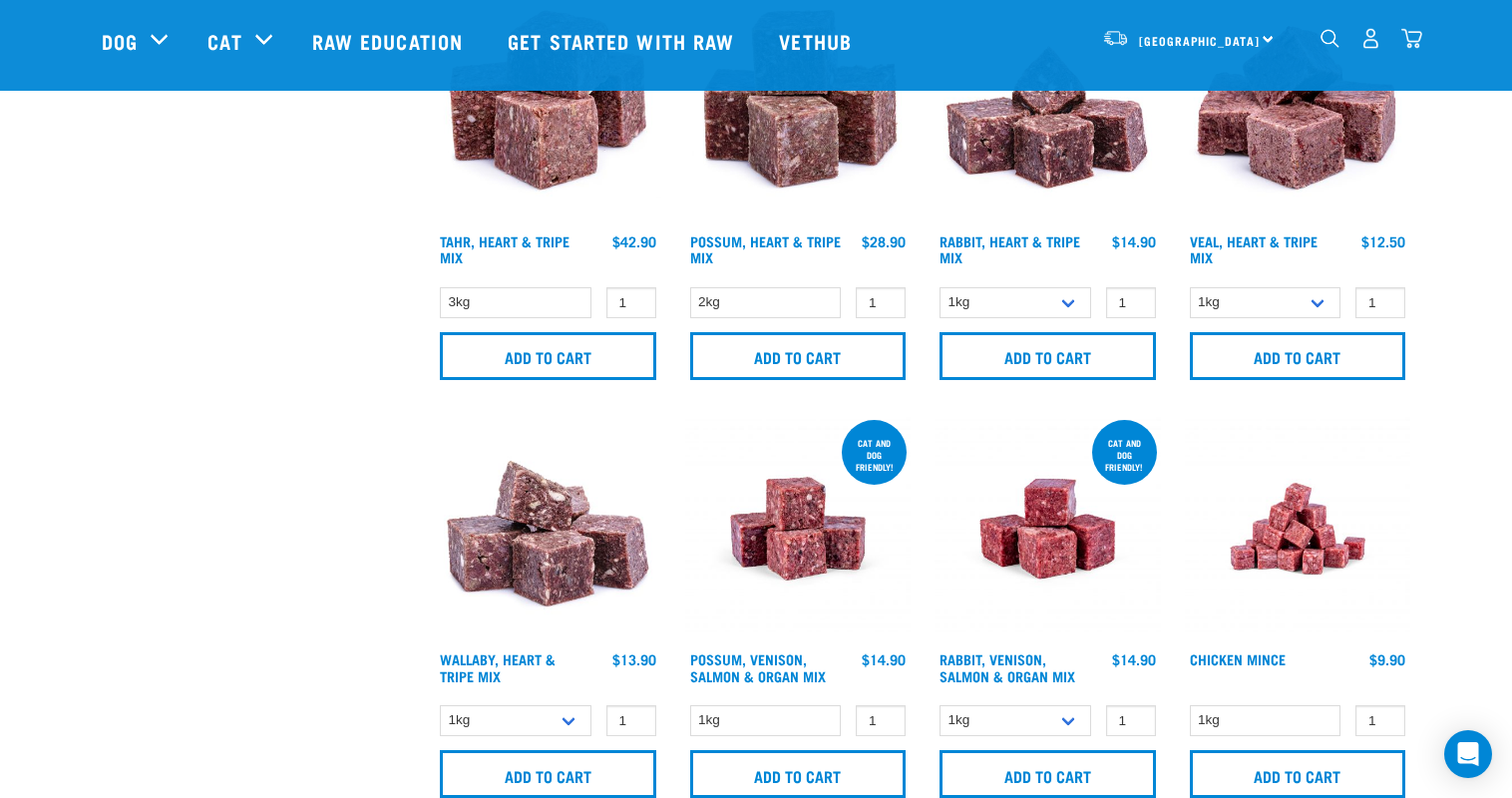 scroll, scrollTop: 2777, scrollLeft: 0, axis: vertical 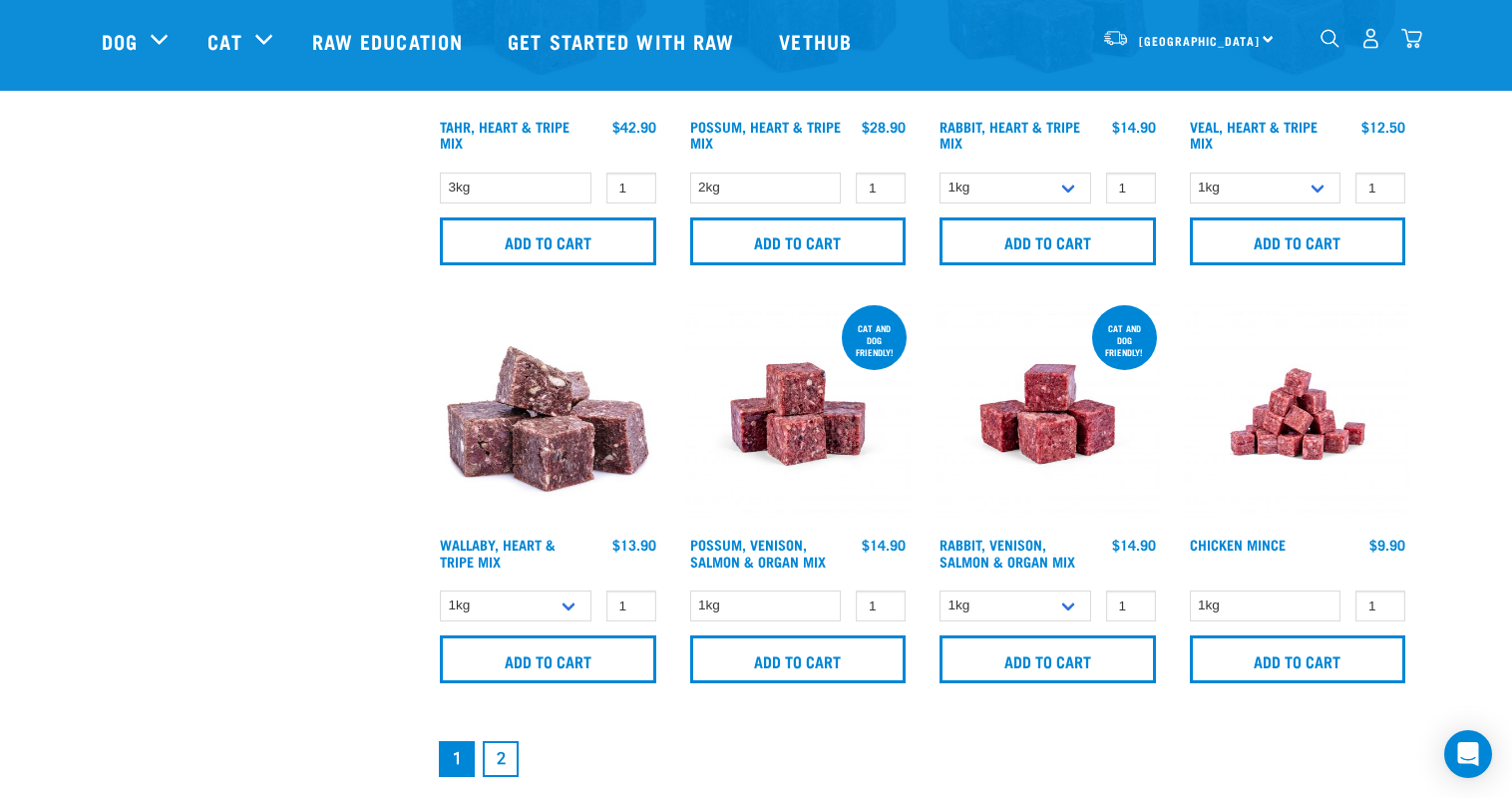 click on "2" at bounding box center [501, 759] 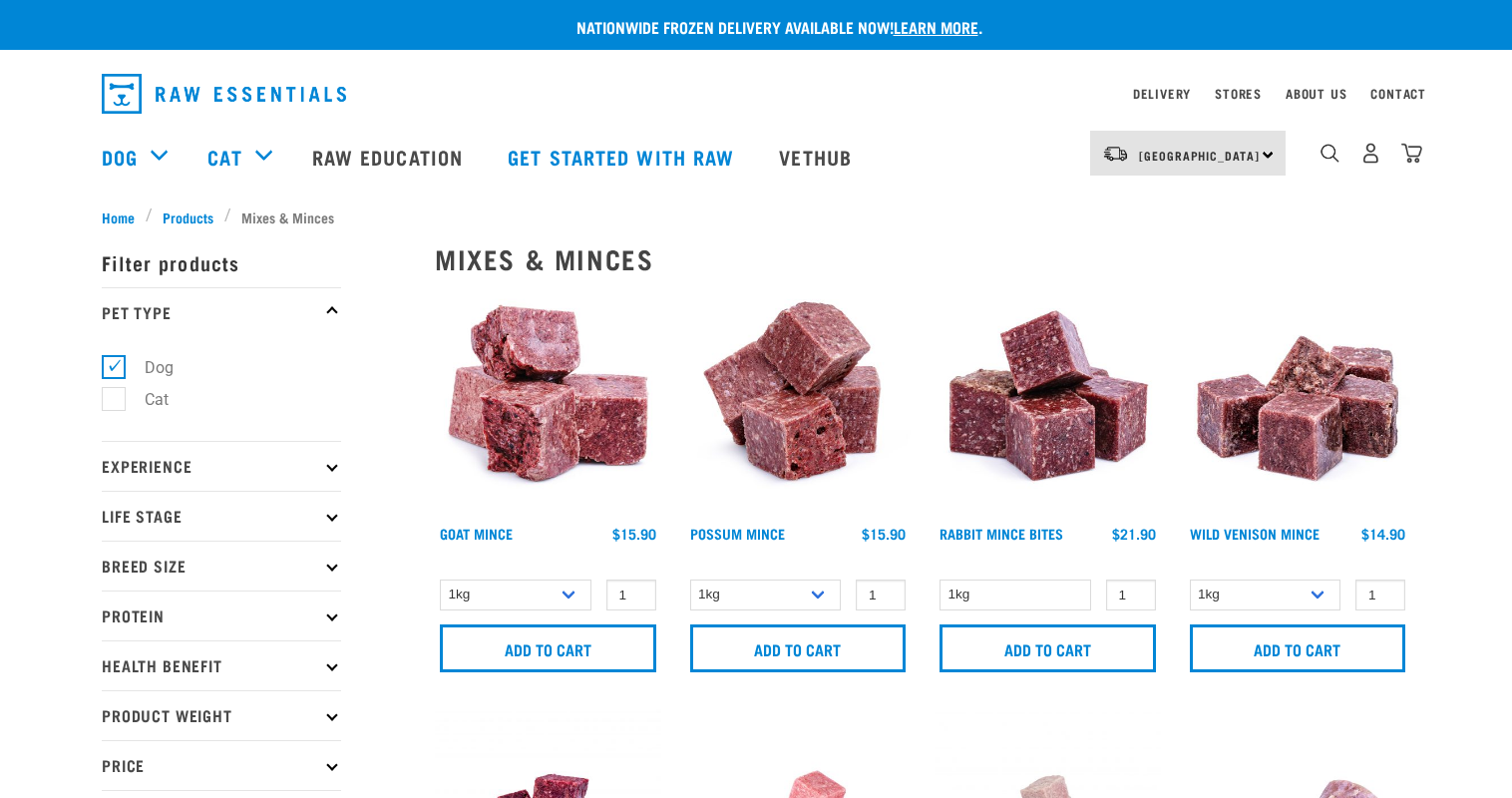 scroll, scrollTop: 0, scrollLeft: 0, axis: both 